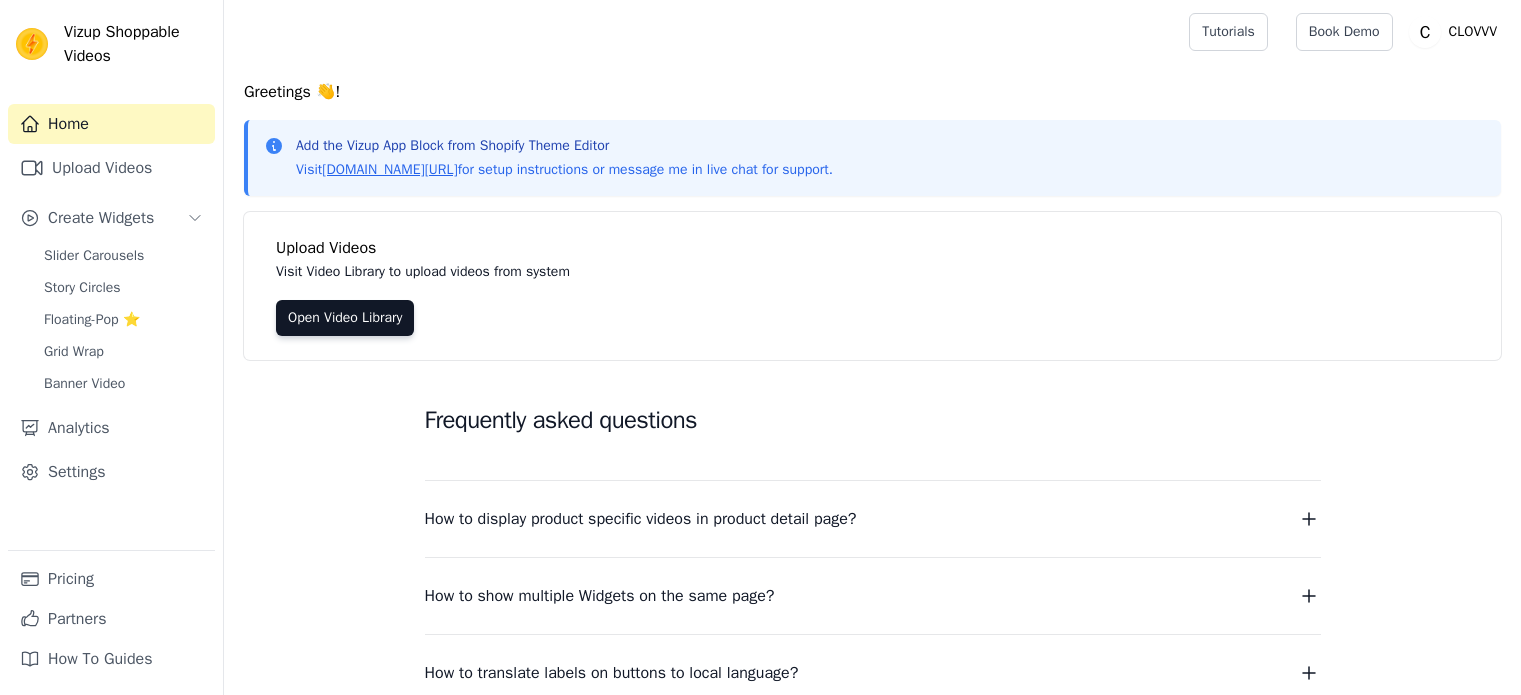 scroll, scrollTop: 0, scrollLeft: 0, axis: both 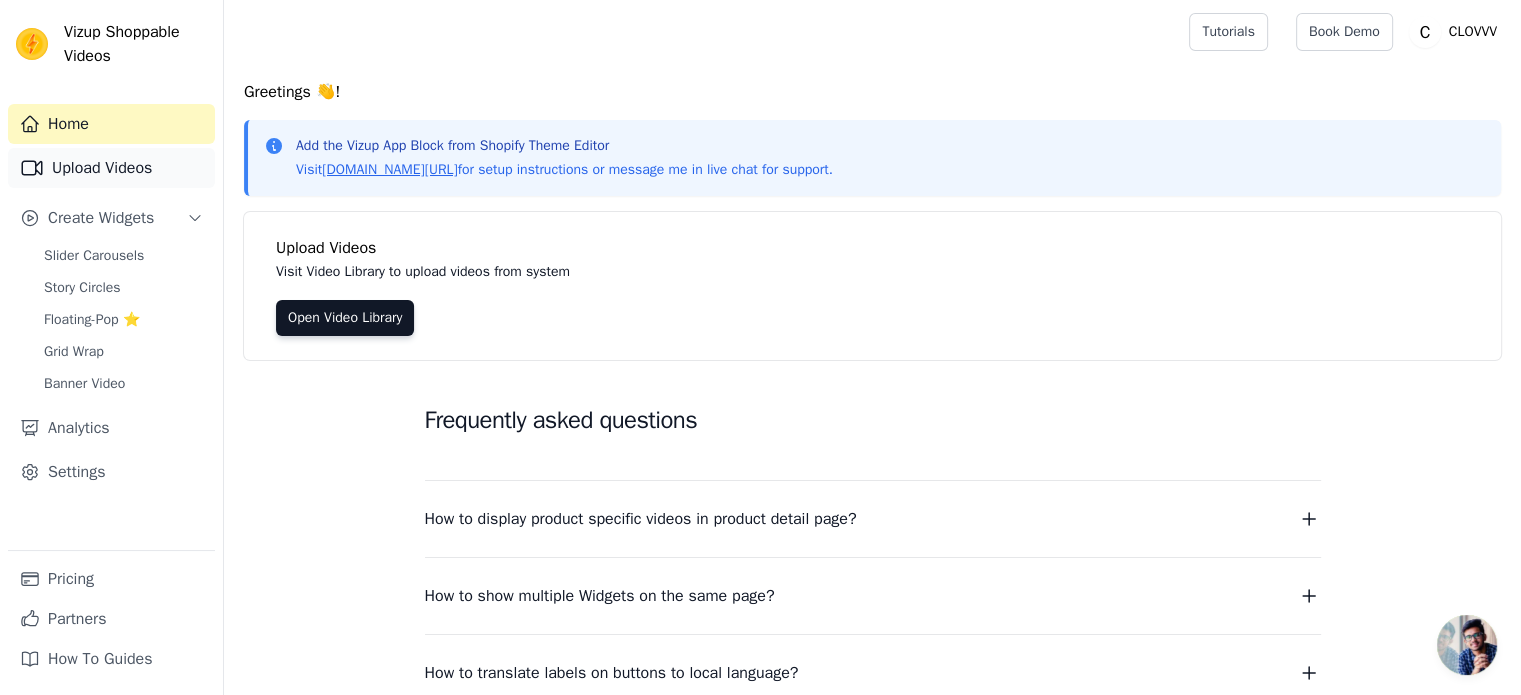 click on "Upload Videos" at bounding box center (111, 168) 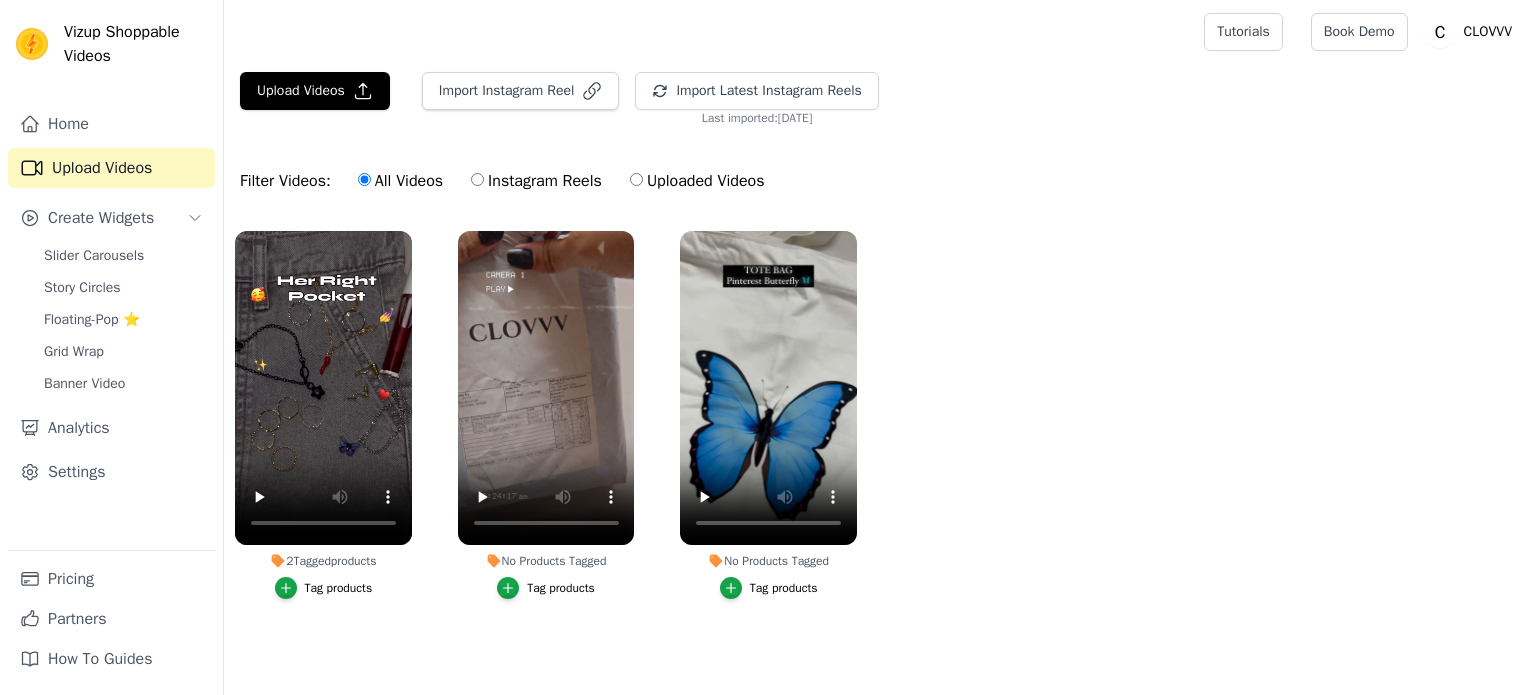 scroll, scrollTop: 0, scrollLeft: 0, axis: both 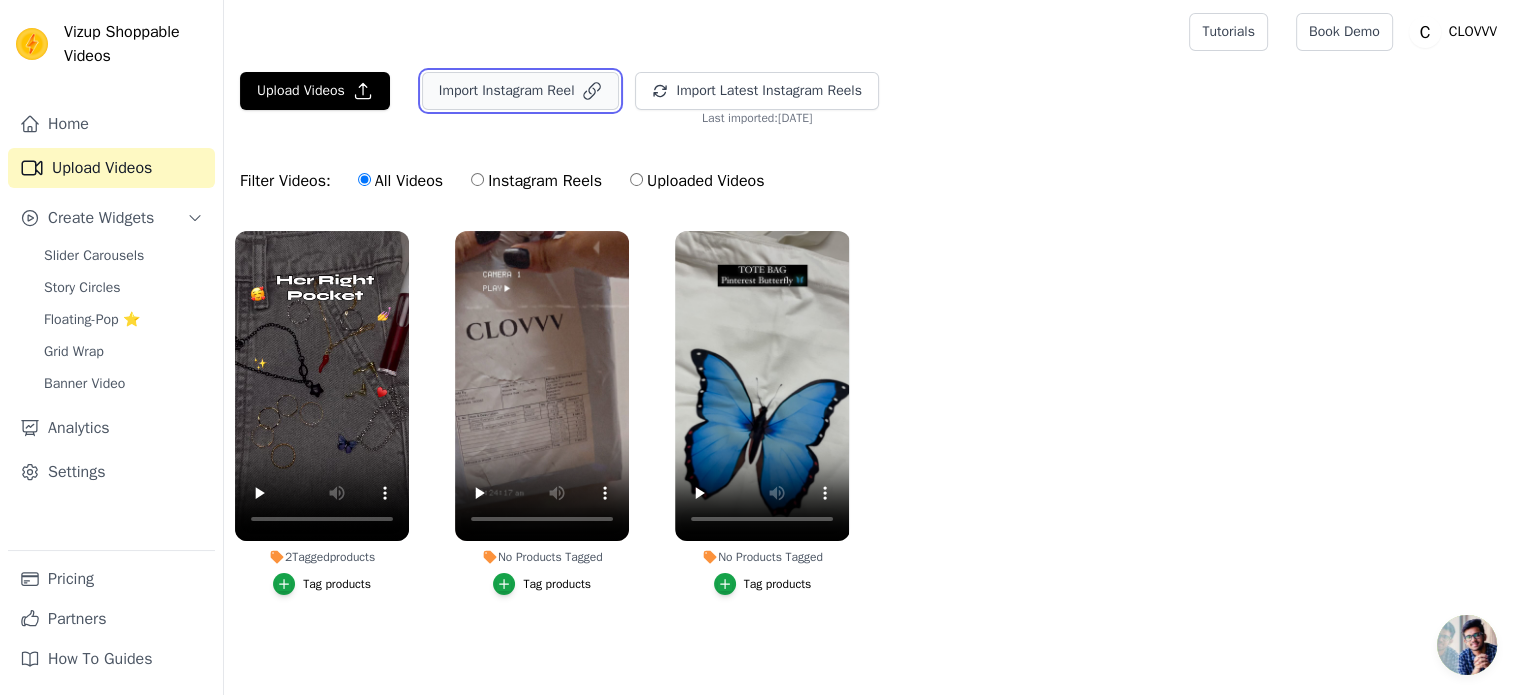 click on "Import Instagram Reel" at bounding box center [521, 91] 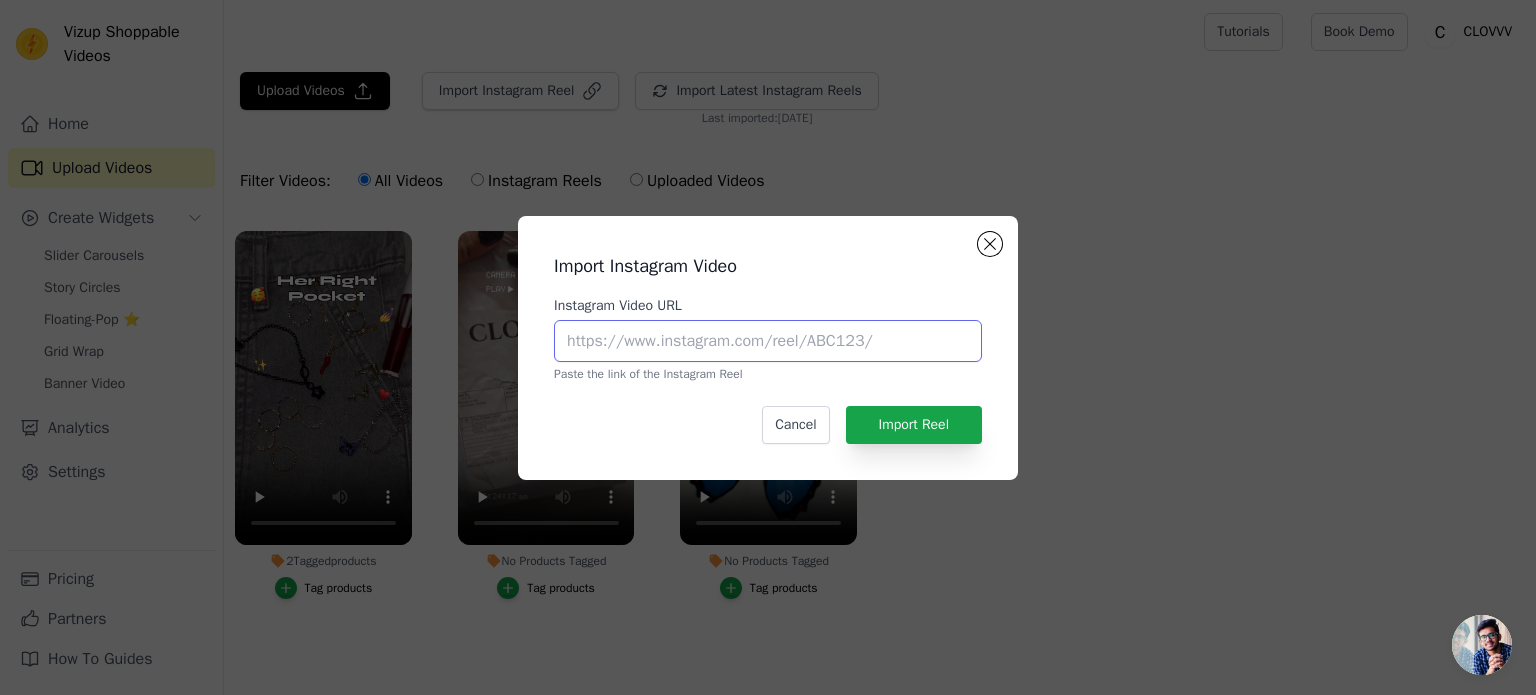 click on "Instagram Video URL" at bounding box center [768, 341] 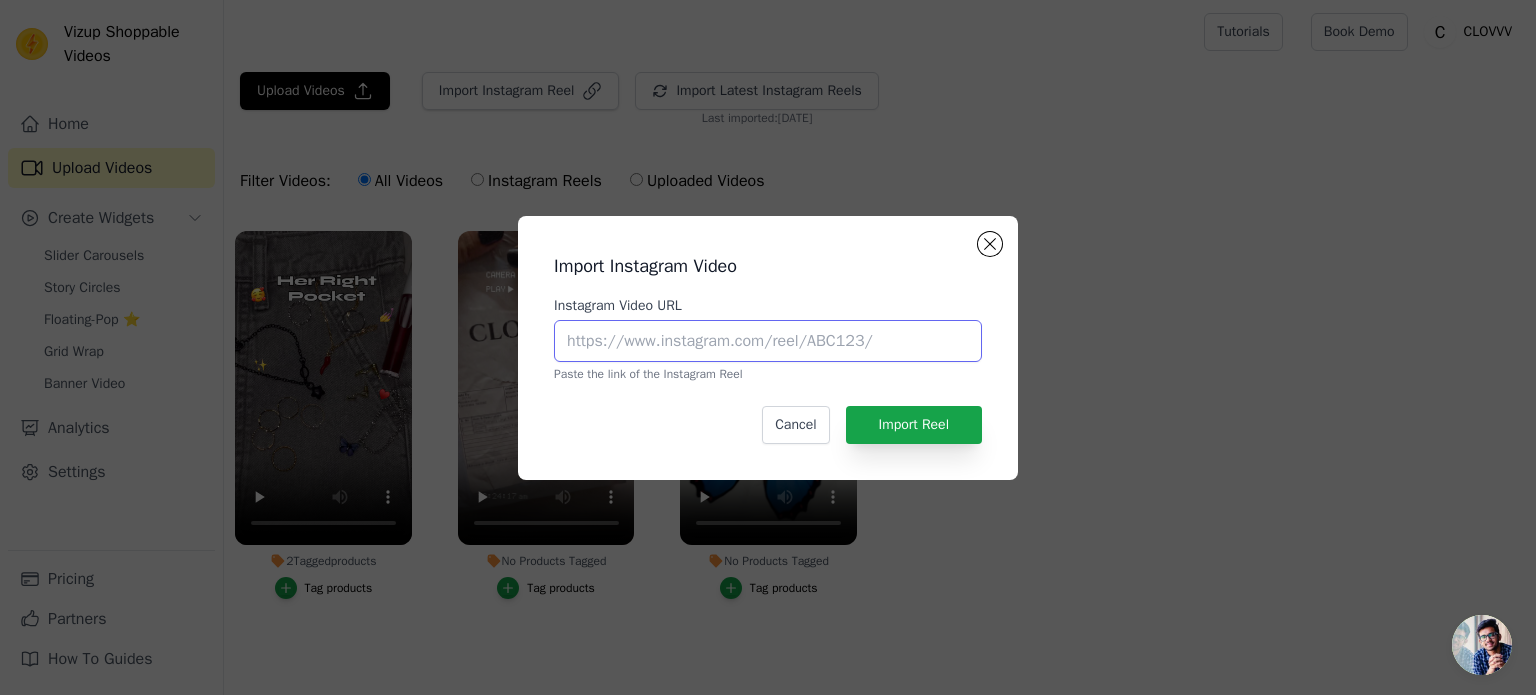 click on "Instagram Video URL" at bounding box center (768, 341) 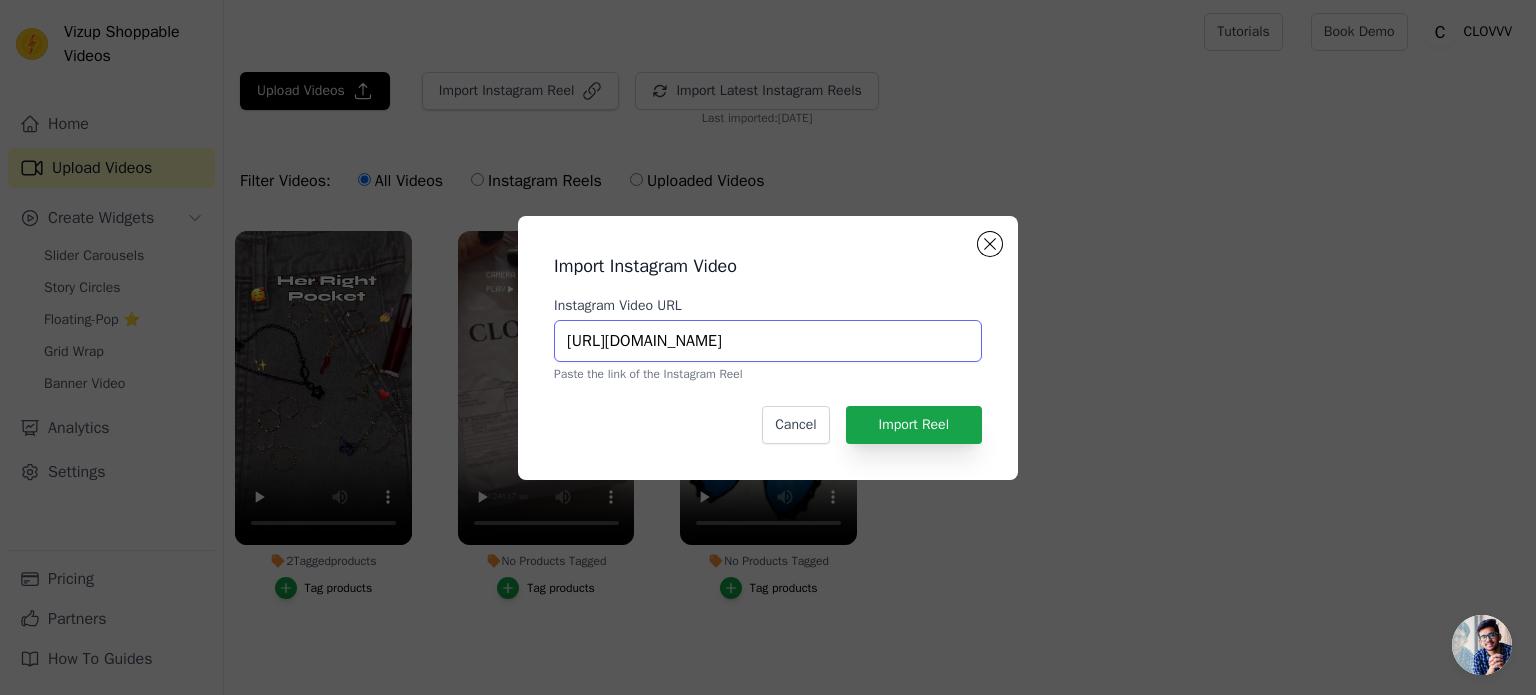 scroll, scrollTop: 0, scrollLeft: 368, axis: horizontal 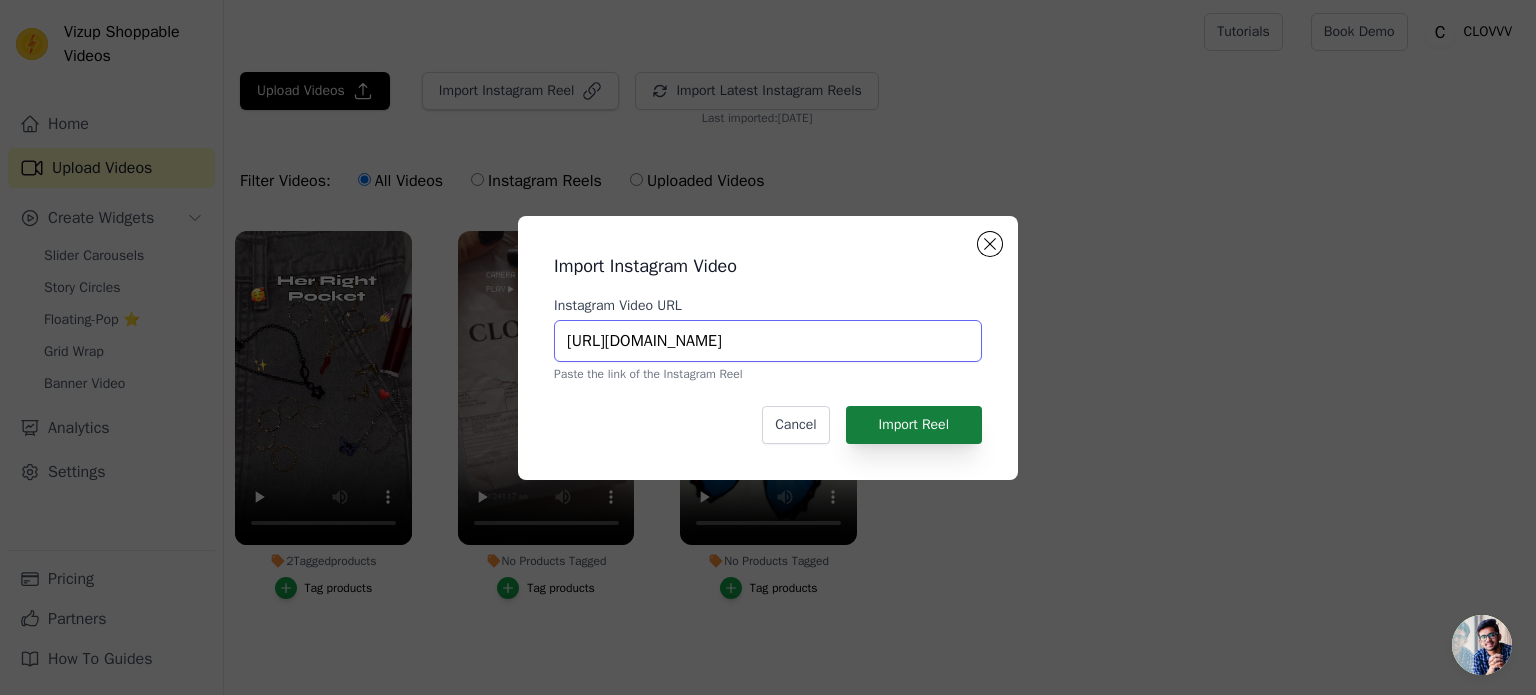 type on "[URL][DOMAIN_NAME]" 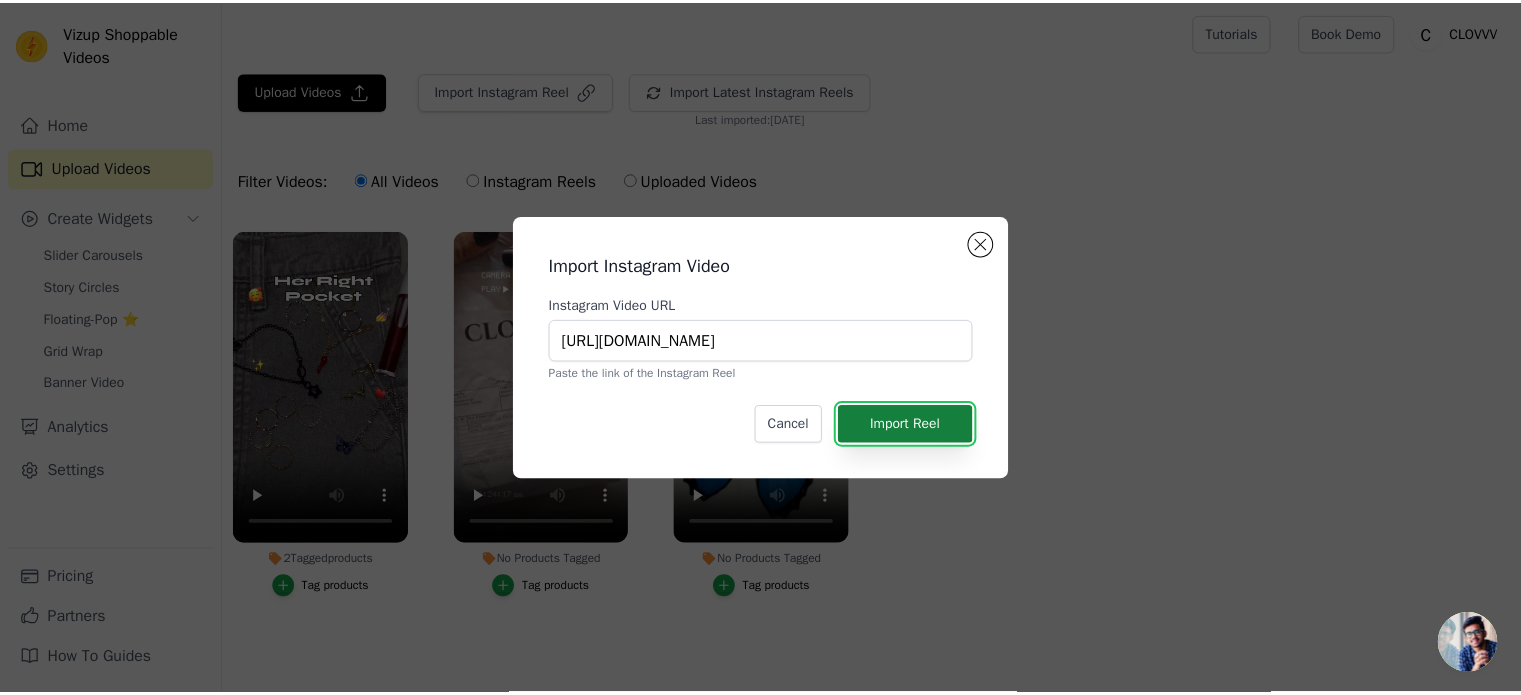 scroll, scrollTop: 0, scrollLeft: 0, axis: both 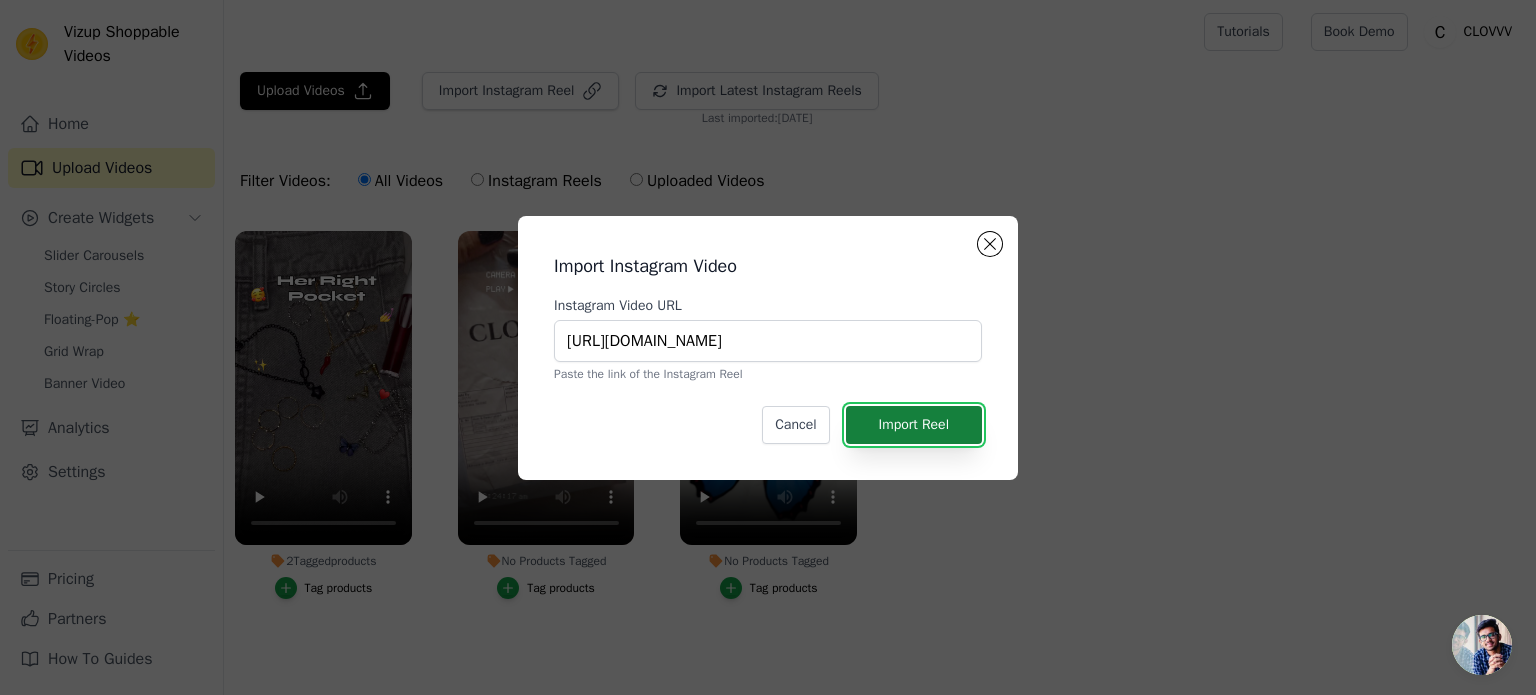 click on "Import Reel" at bounding box center (914, 425) 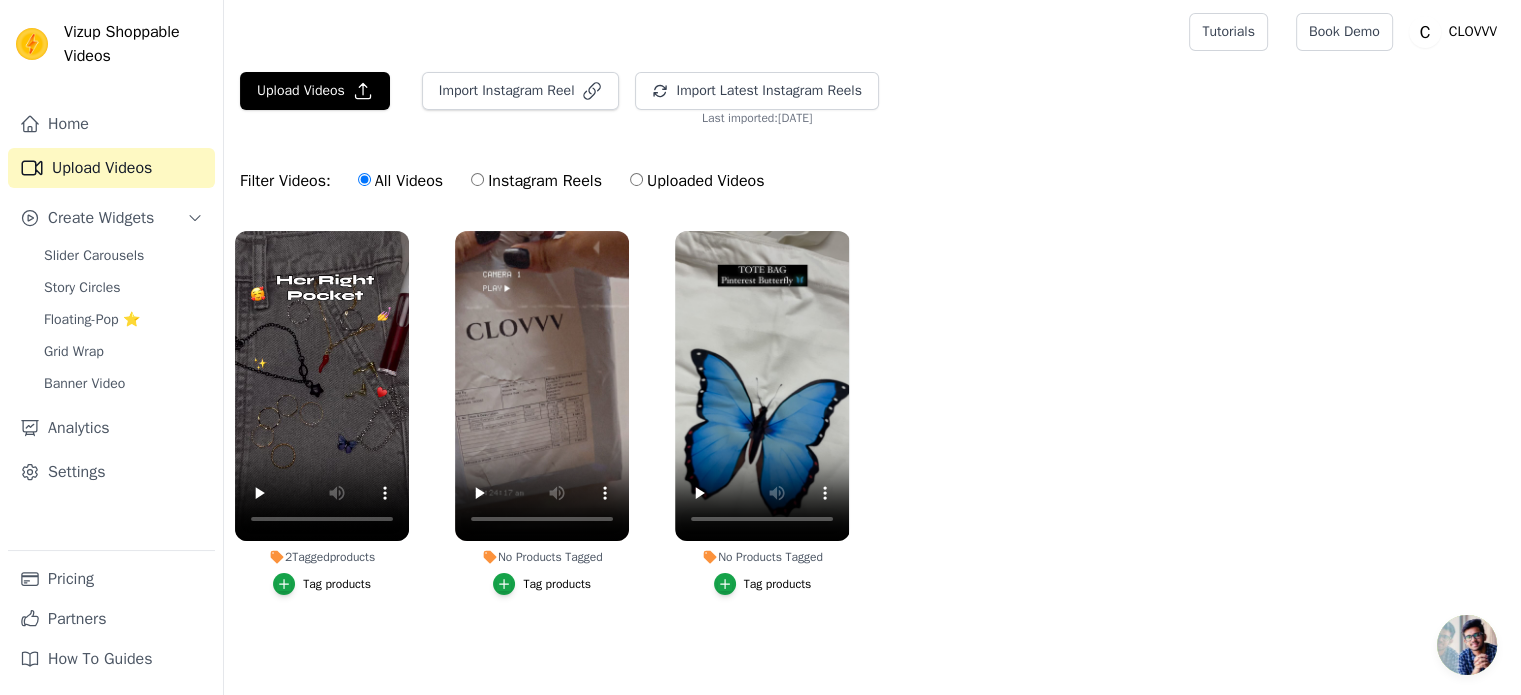 click at bounding box center [284, 584] 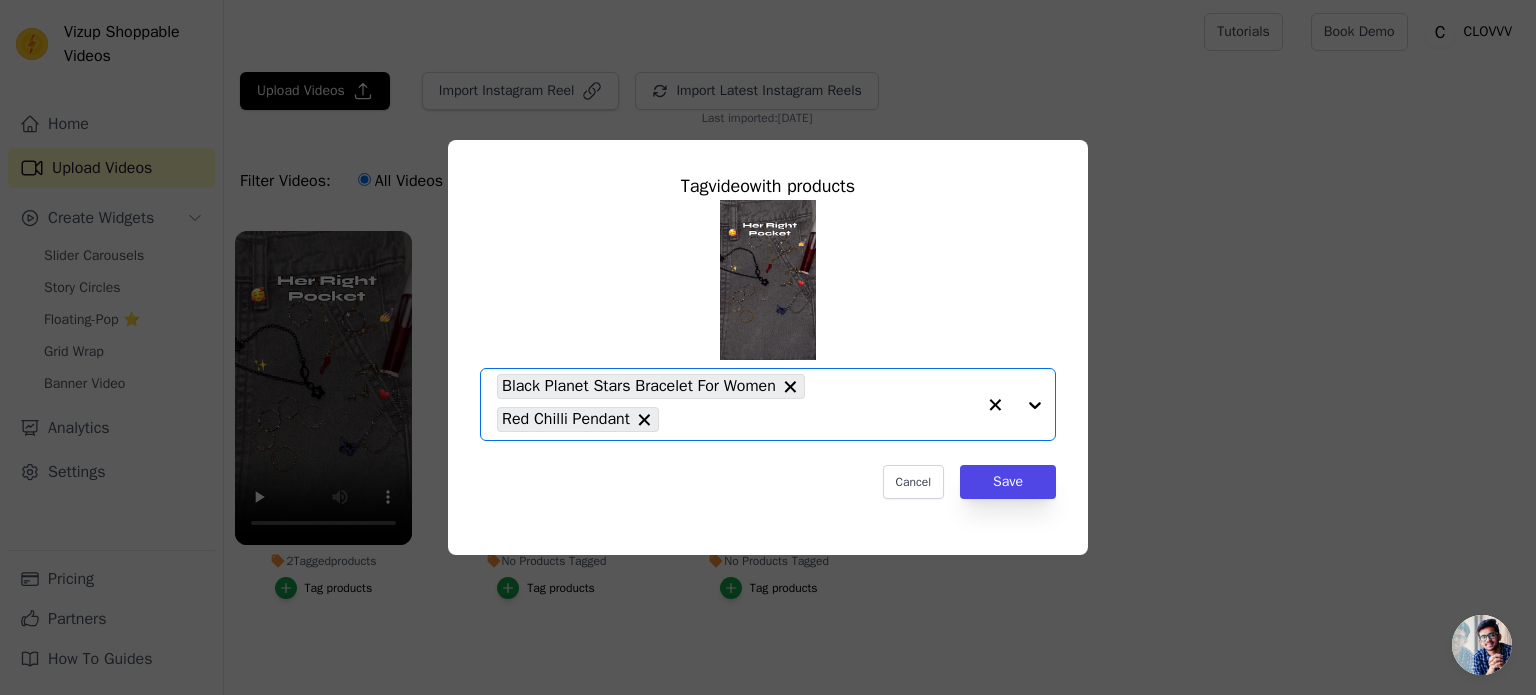 click on "2  Tagged  products     Tag  video  with products       Option Black Planet Stars Bracelet For Women, Red Chilli Pendant, selected.   Select is focused, type to refine list, press down to open the menu.     Black Planet Stars Bracelet For Women     Red Chilli Pendant                   Cancel   Save     Tag products" 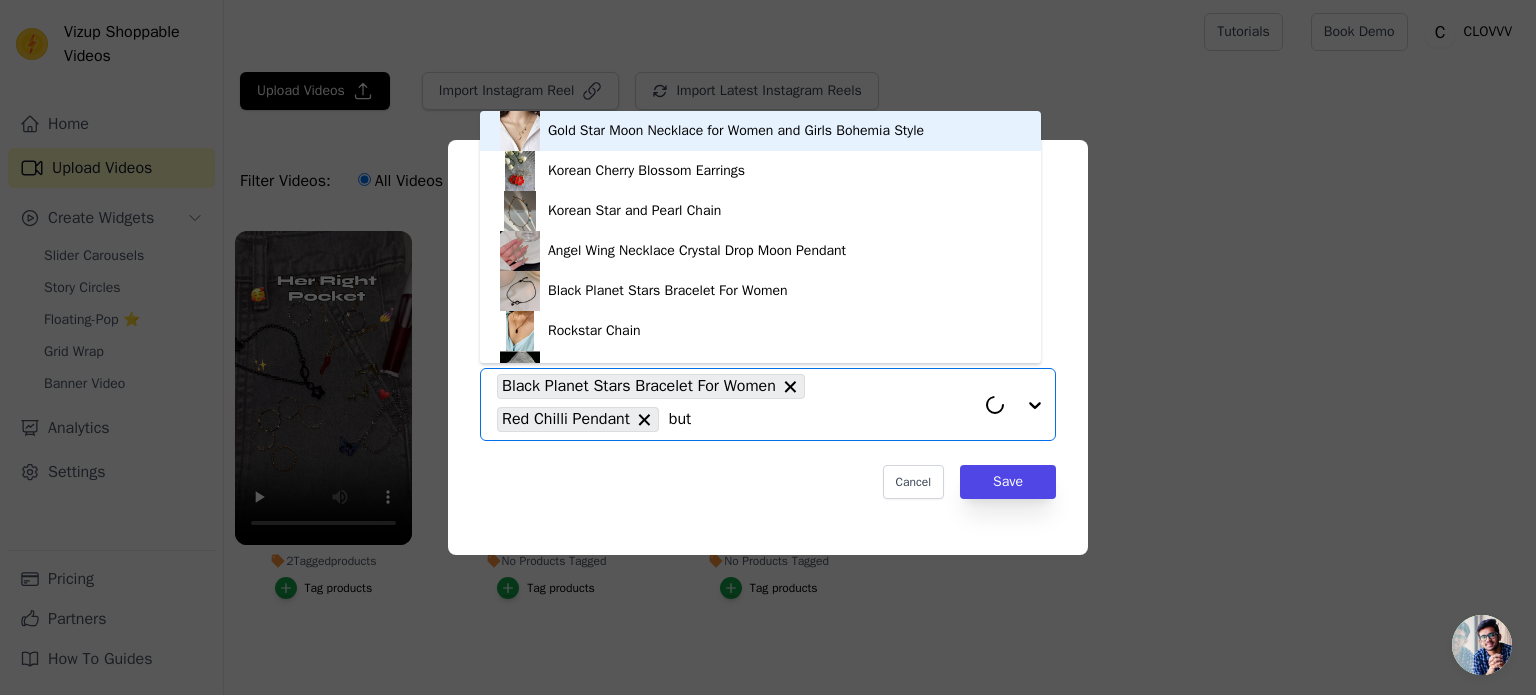 type on "butt" 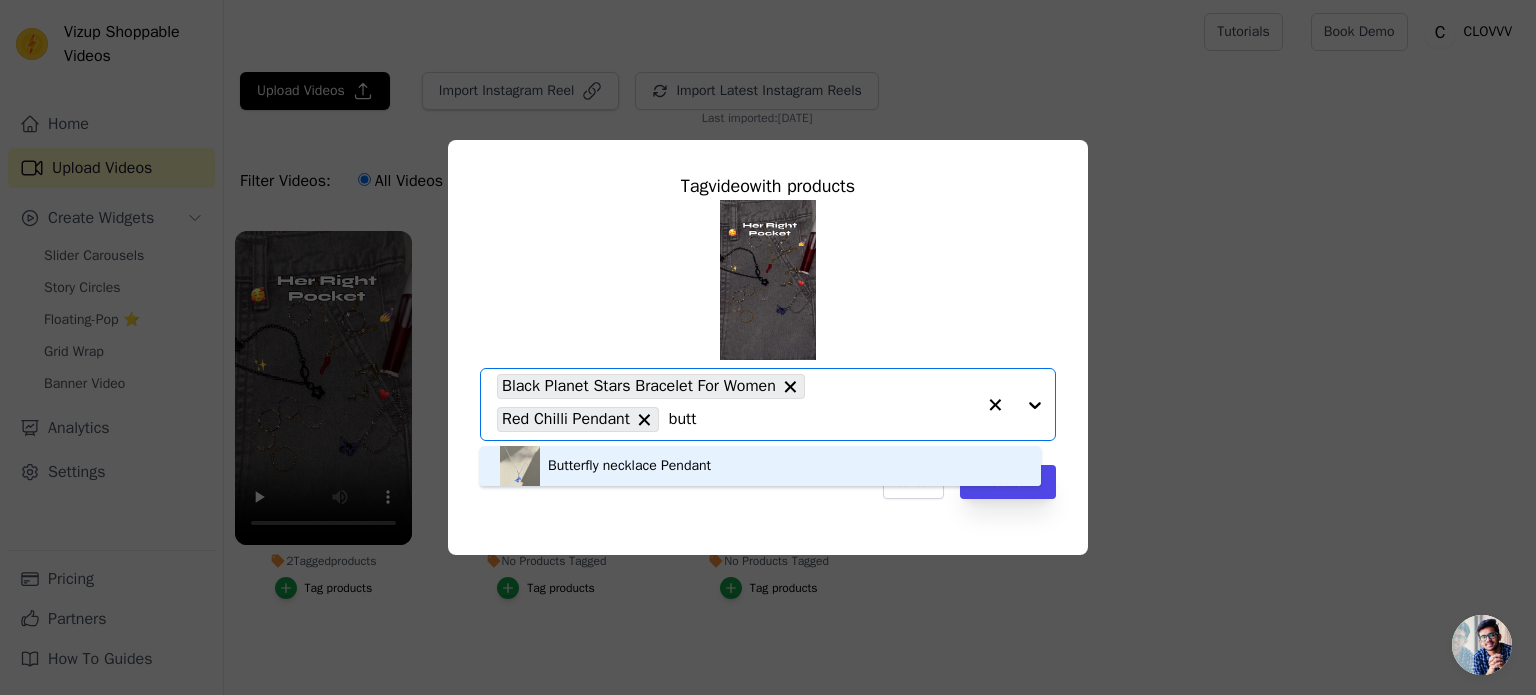 click on "Butterfly necklace Pendant" at bounding box center (629, 466) 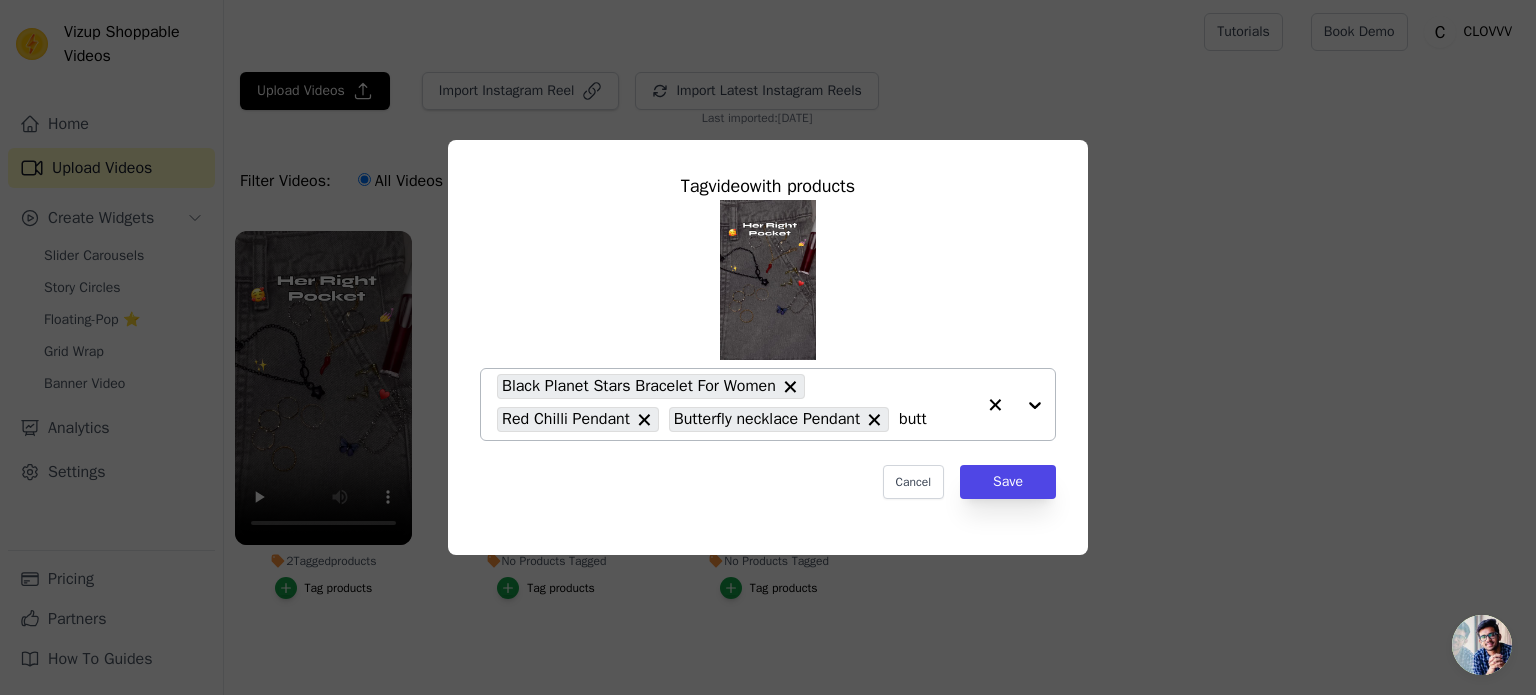 click on "butt" 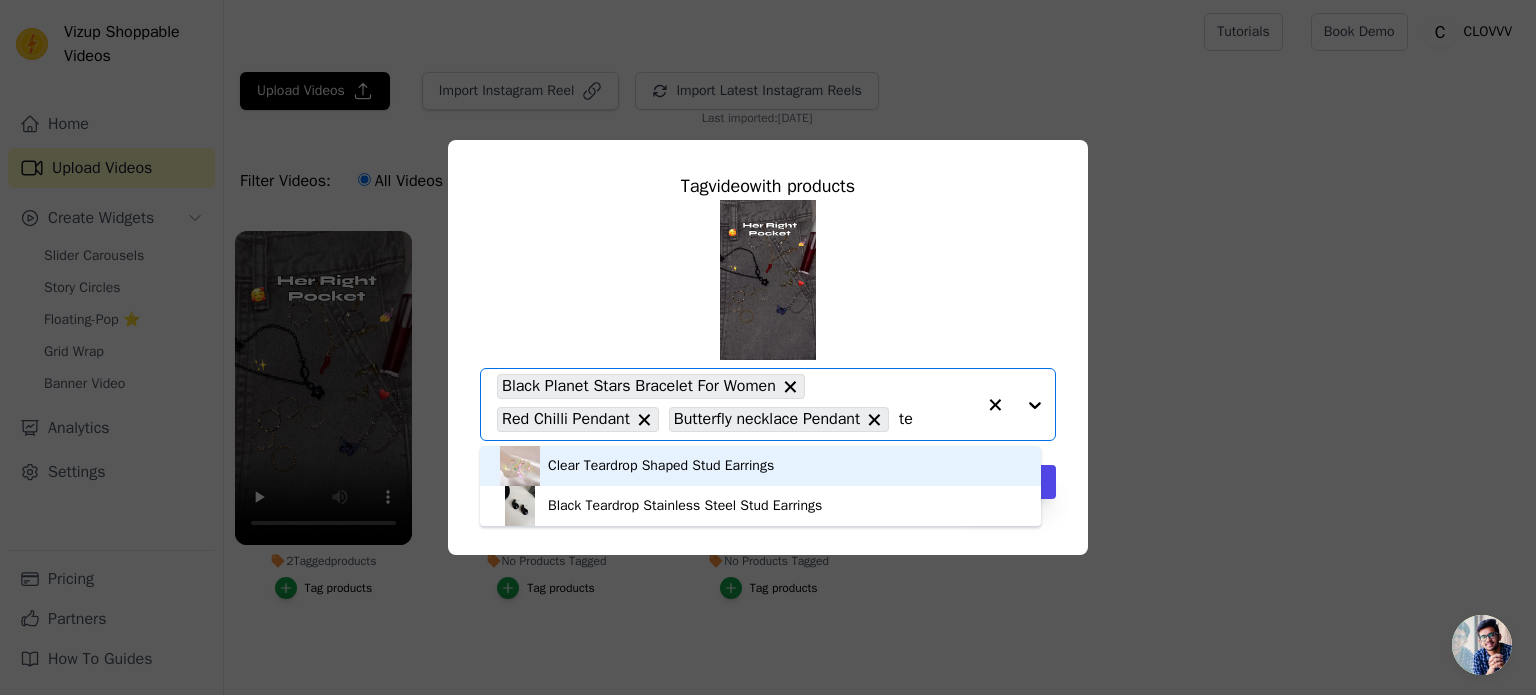 type on "t" 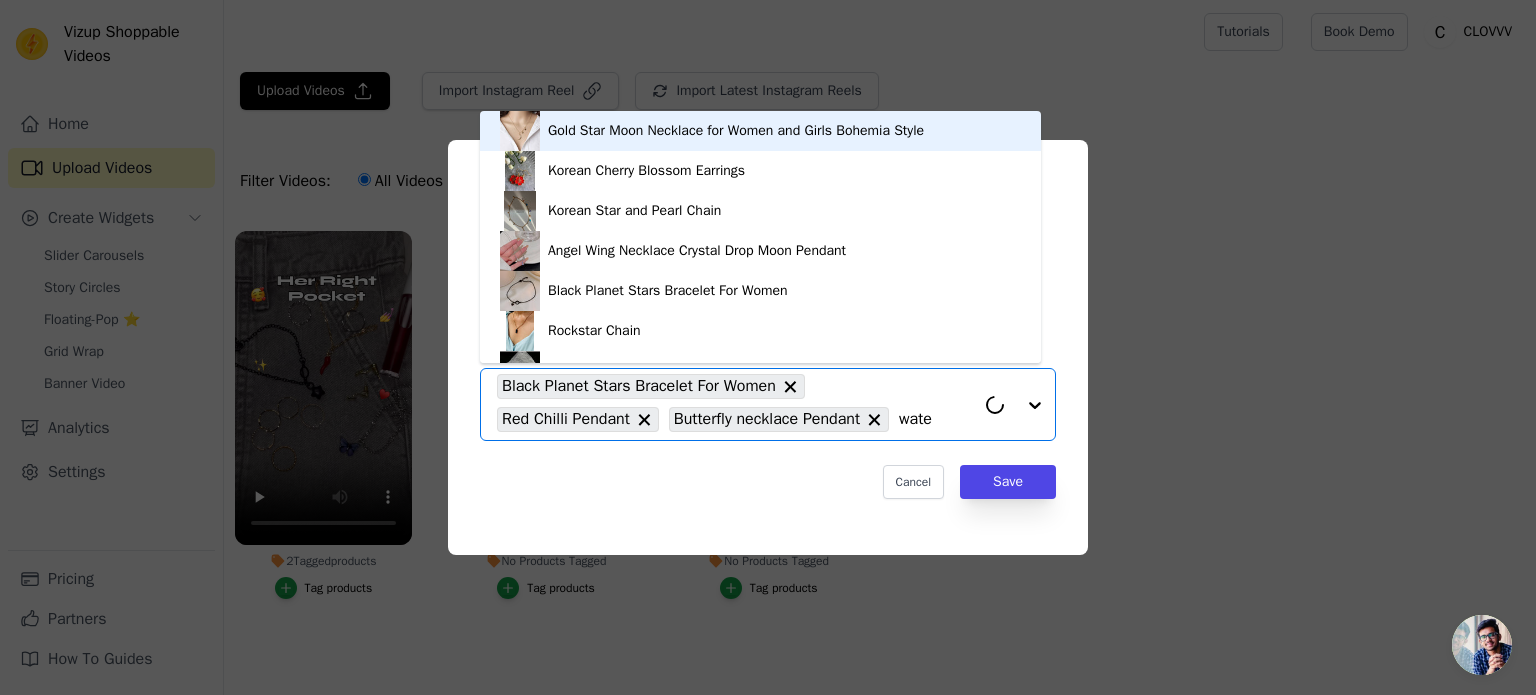 type on "water" 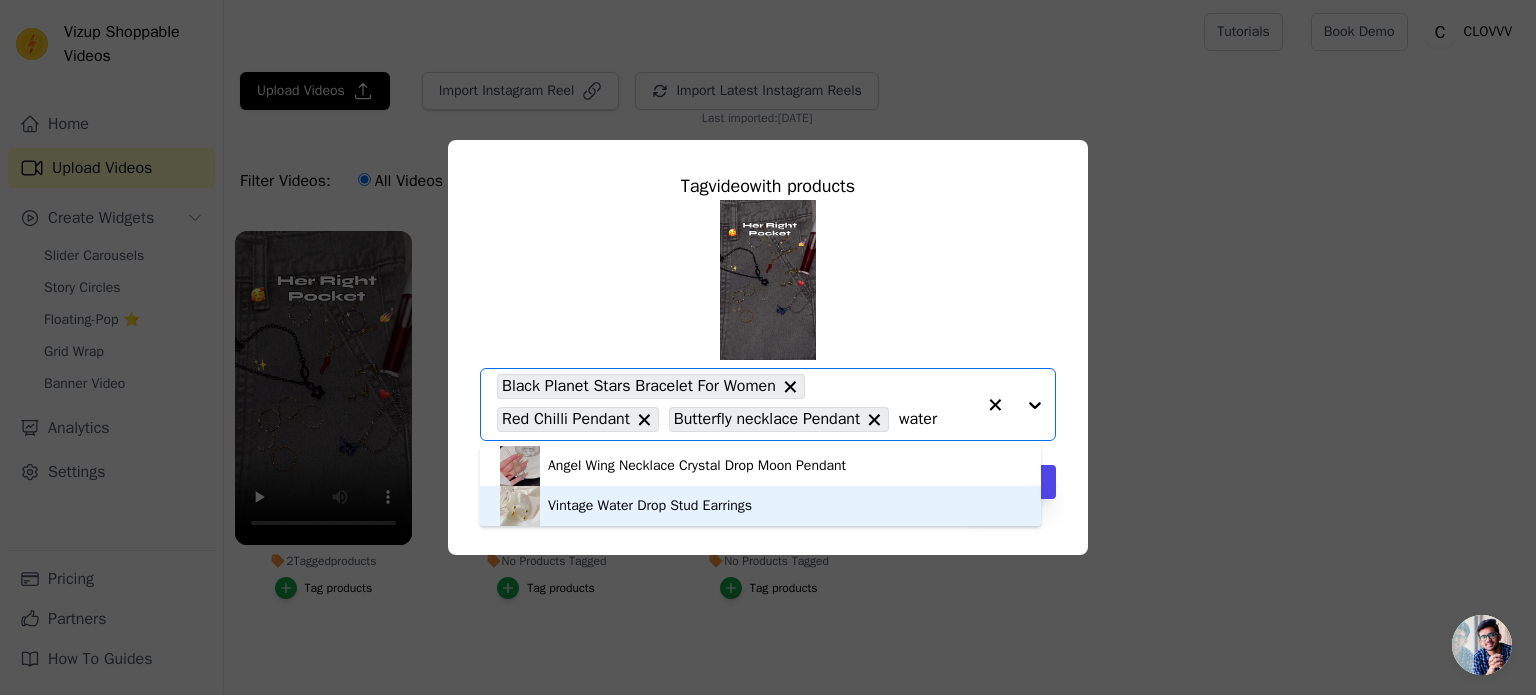 click on "Vintage Water Drop Stud Earrings" at bounding box center [650, 506] 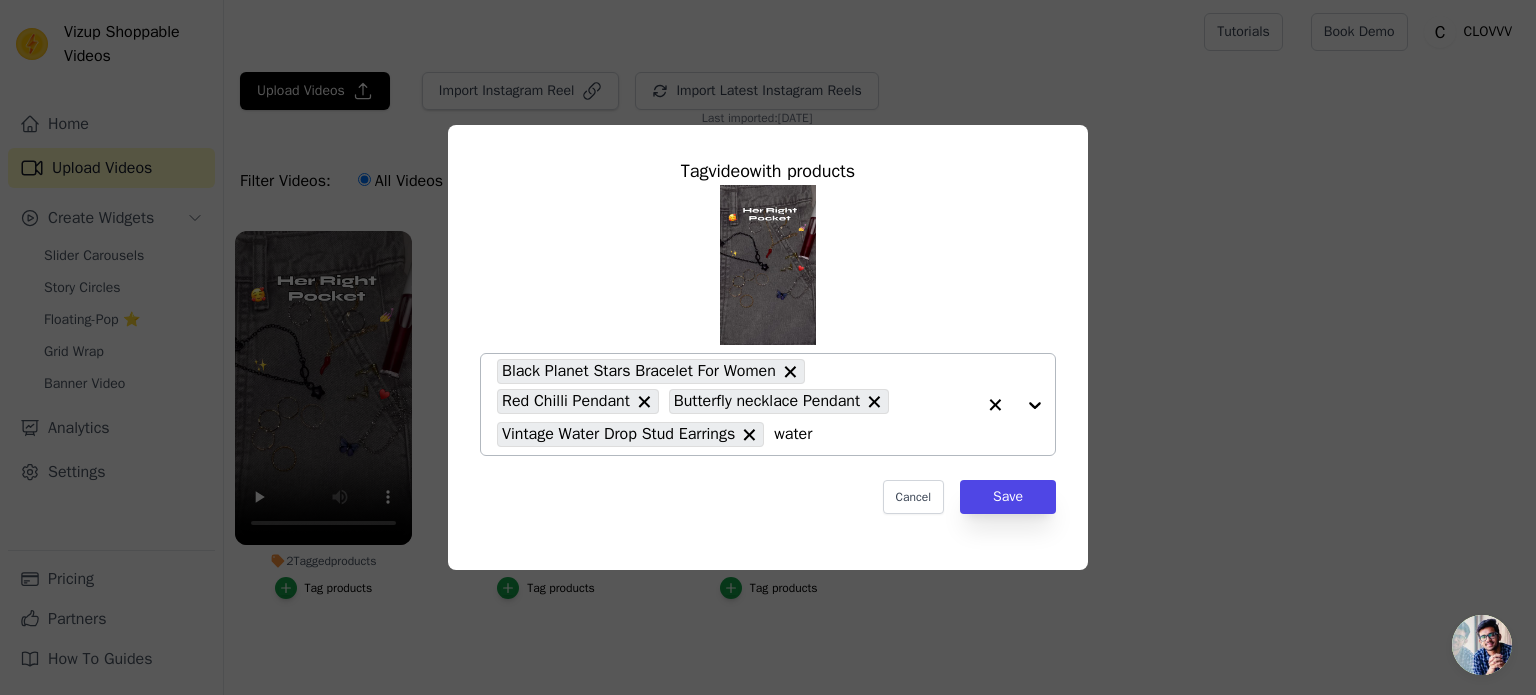 click on "water" 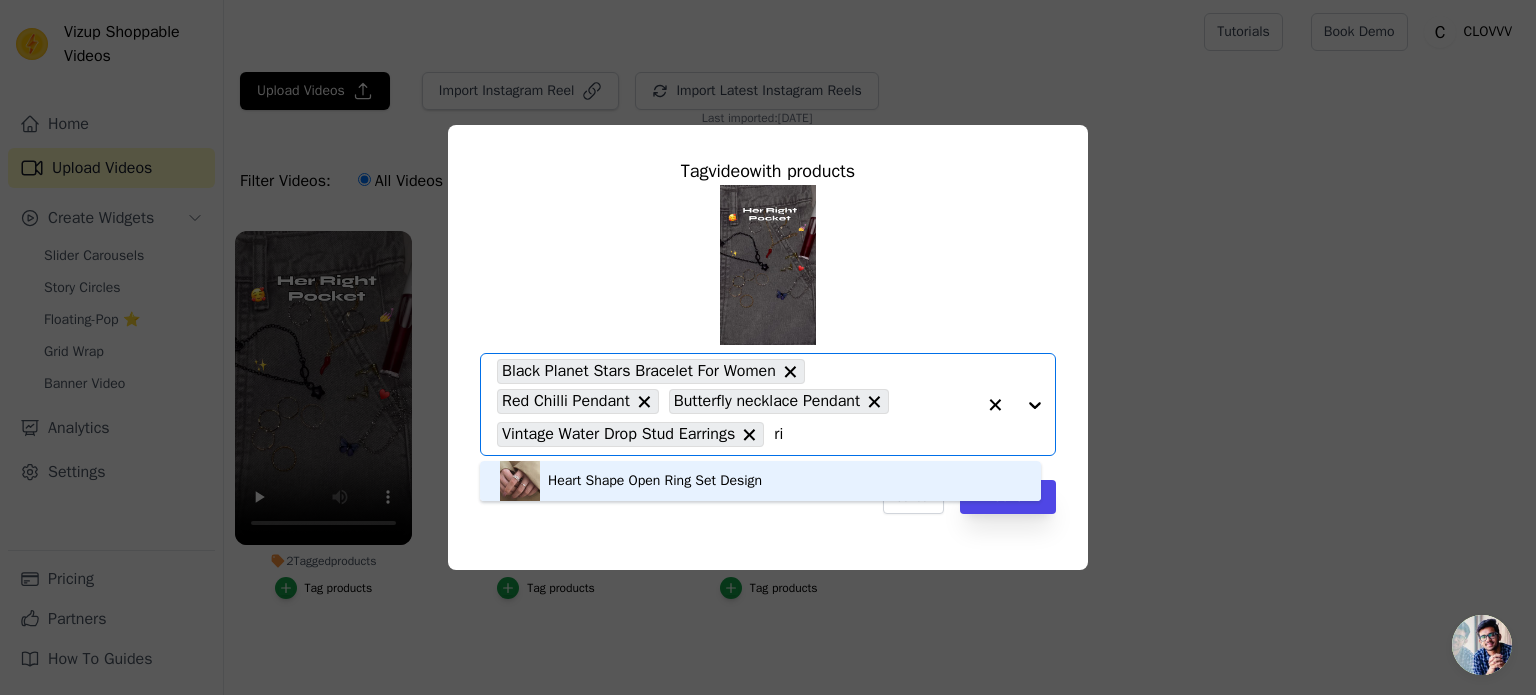 type on "r" 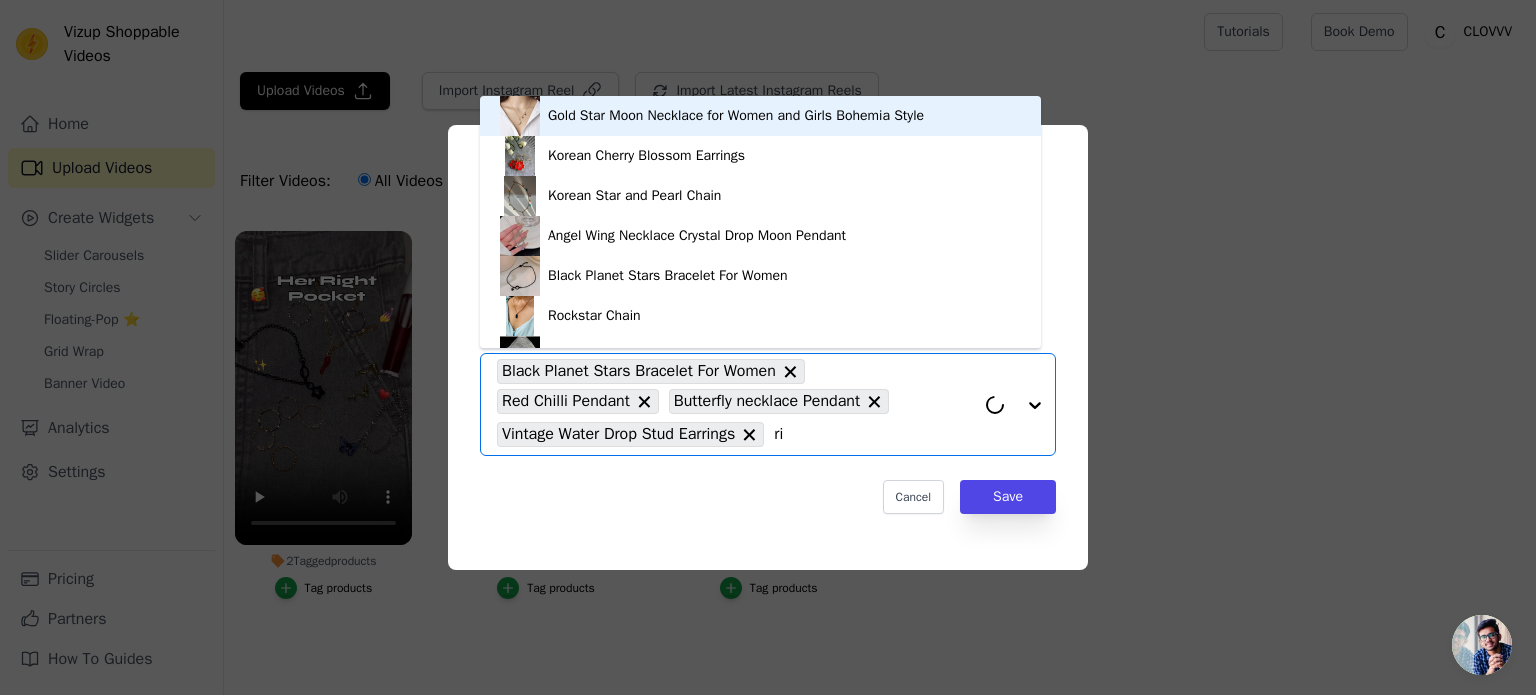 type on "rin" 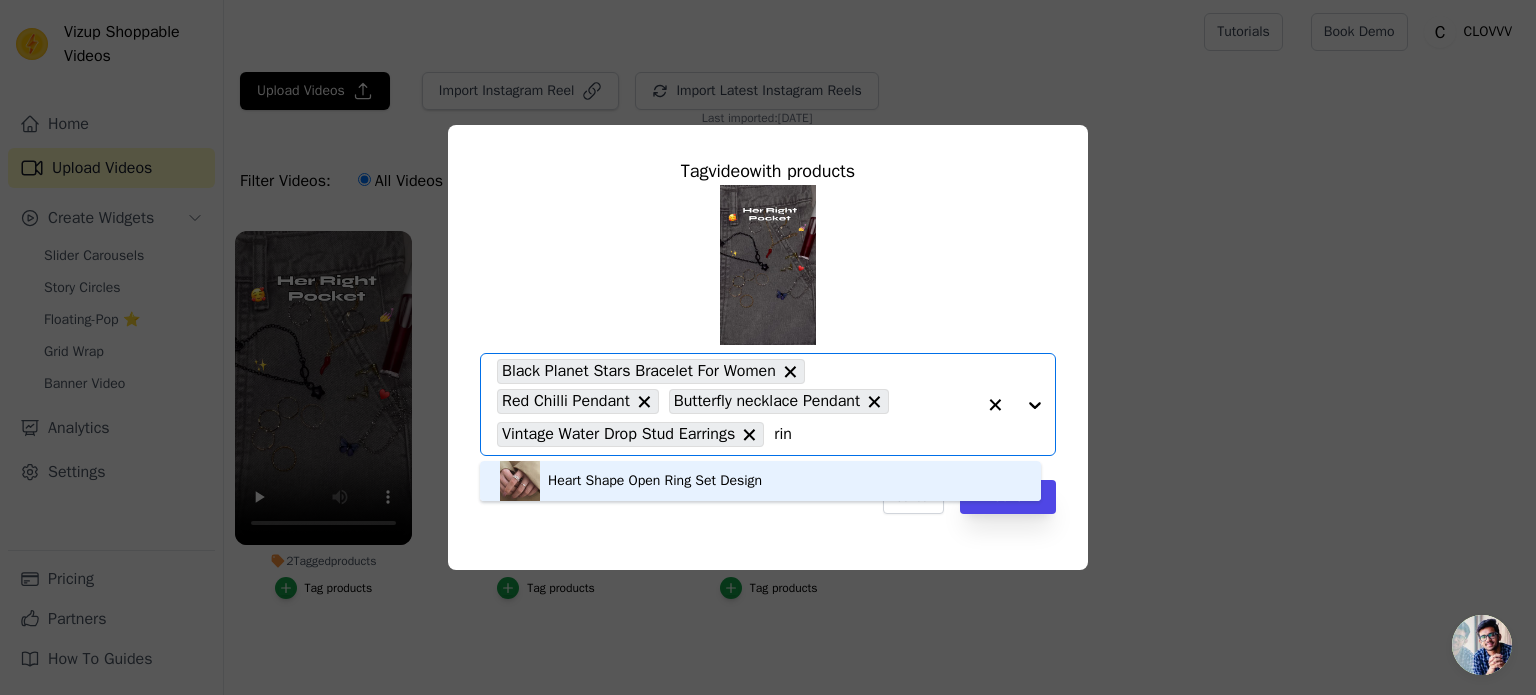 click on "Heart Shape Open Ring Set Design" at bounding box center (760, 481) 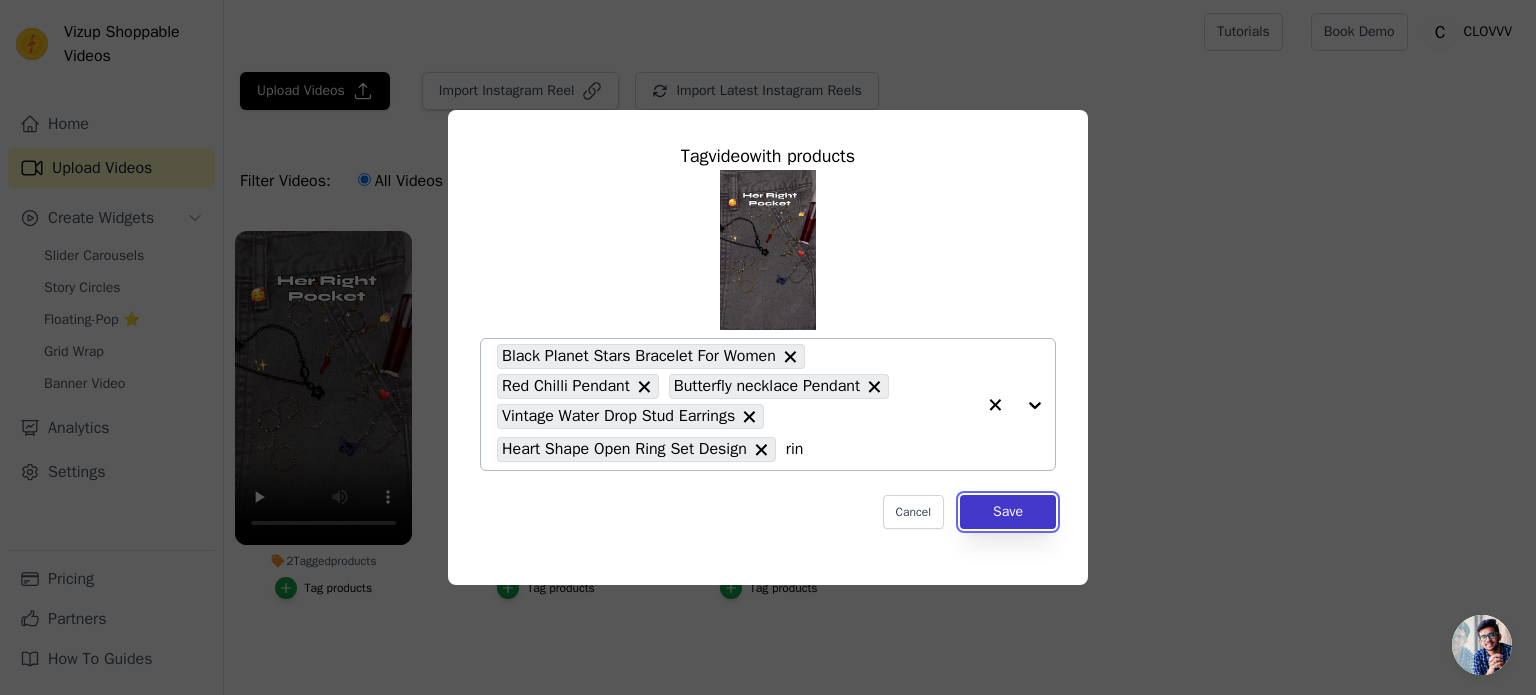 click on "Save" at bounding box center [1008, 512] 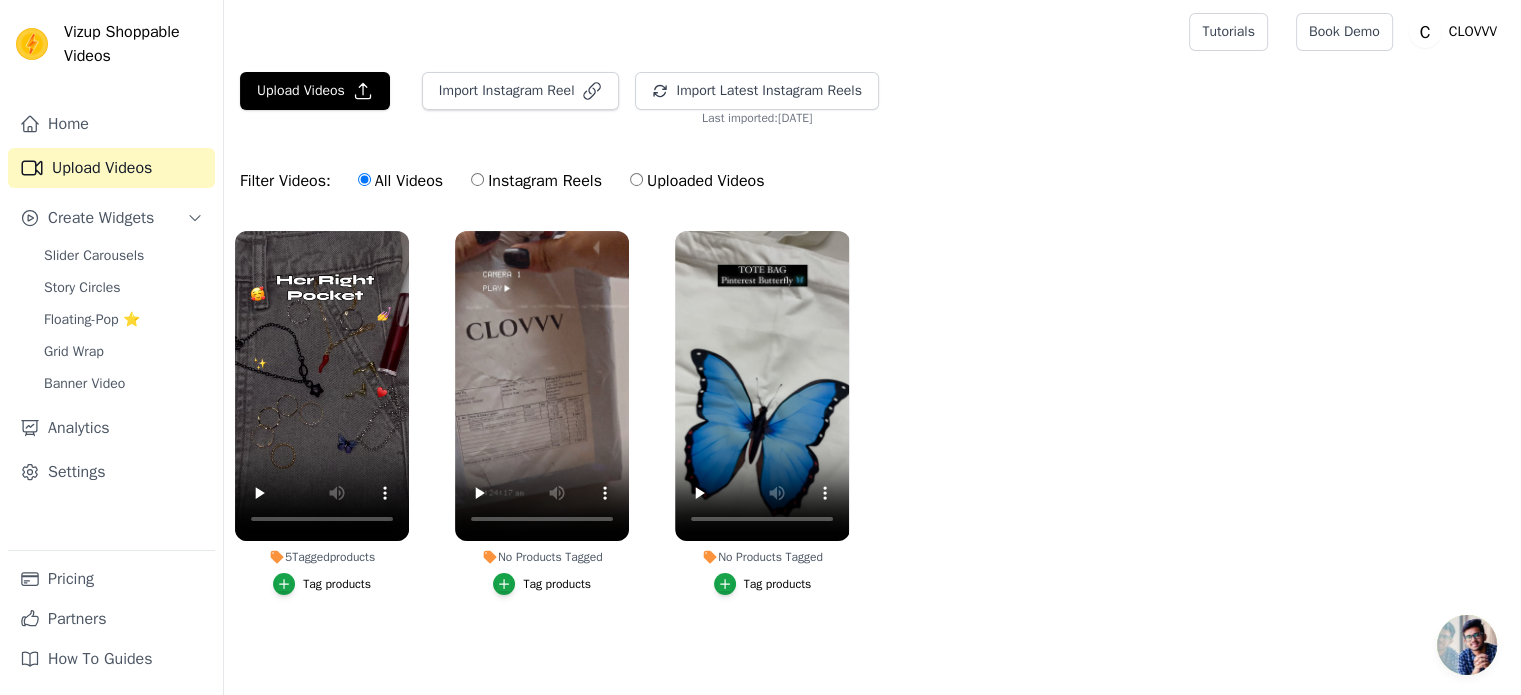 scroll, scrollTop: 8, scrollLeft: 0, axis: vertical 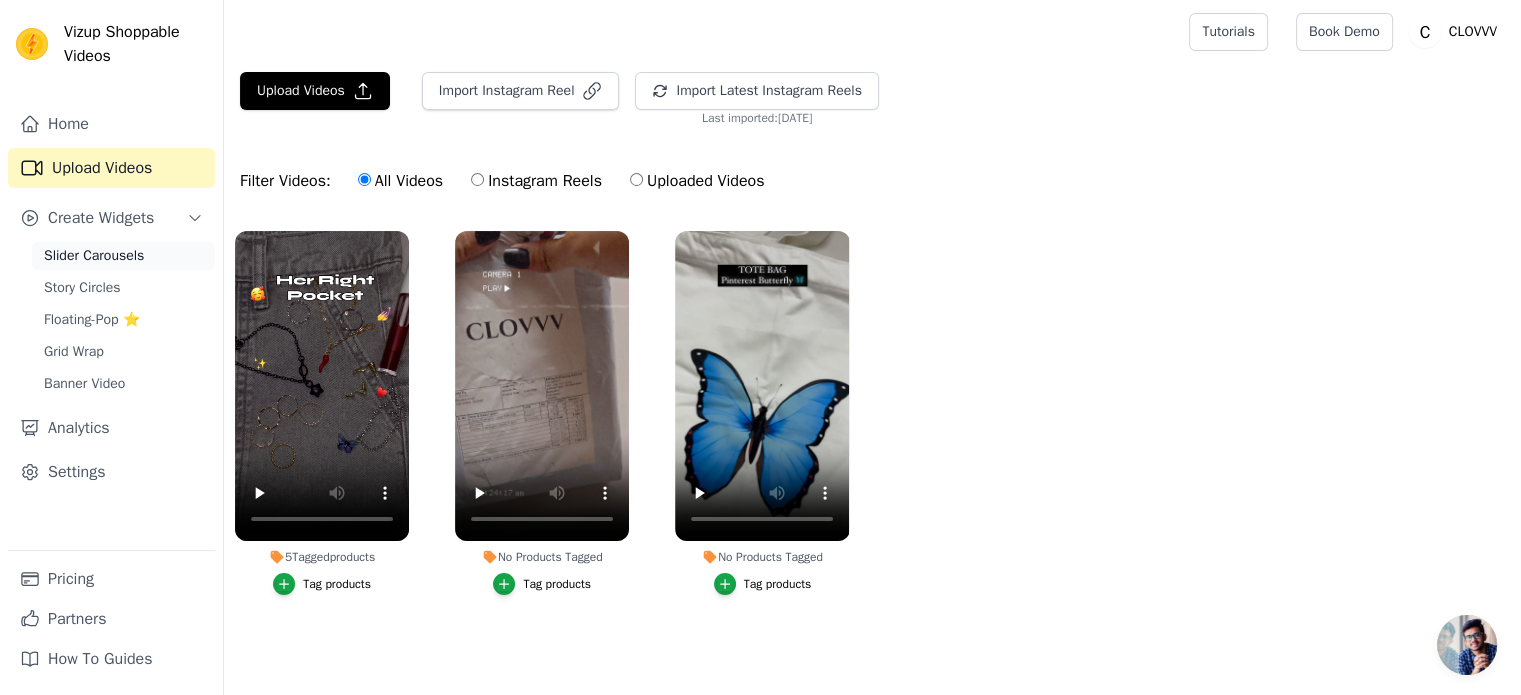 click on "Slider Carousels" at bounding box center (123, 256) 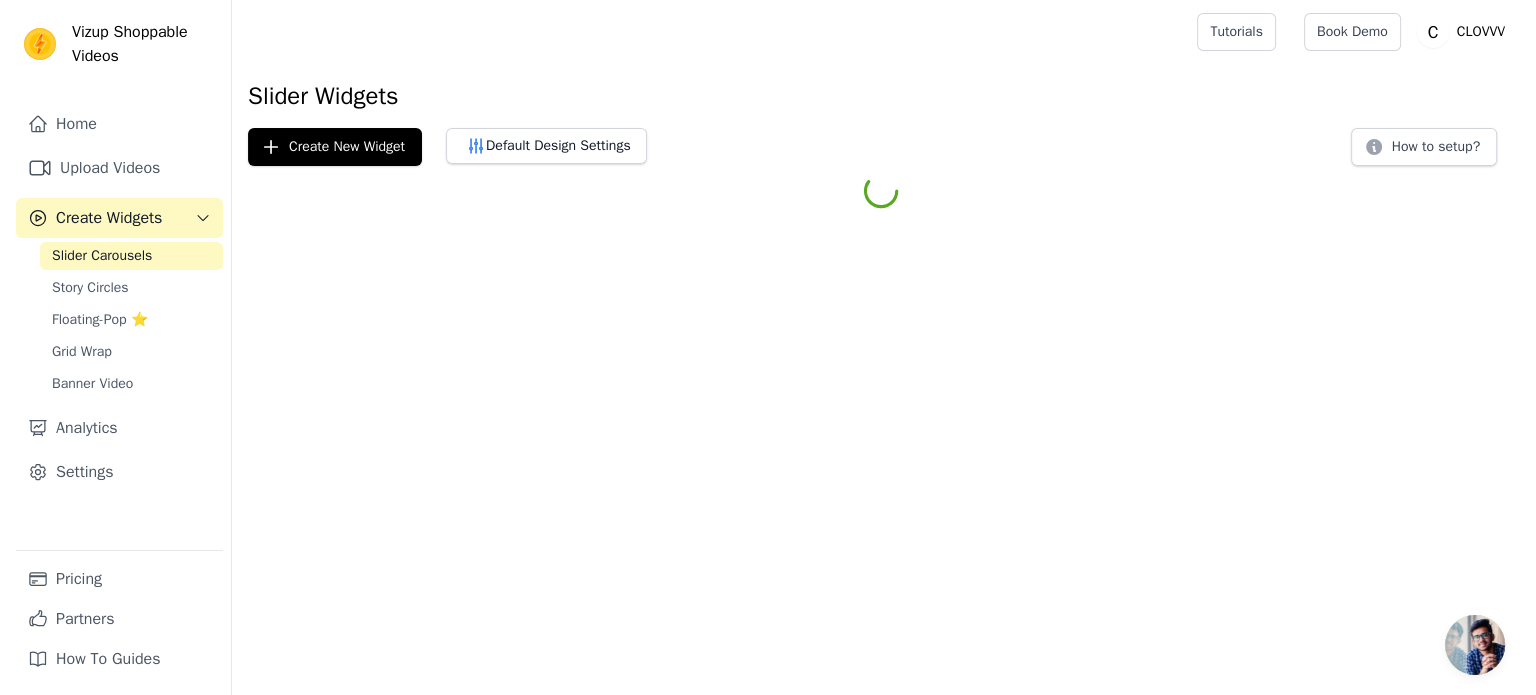 scroll, scrollTop: 0, scrollLeft: 0, axis: both 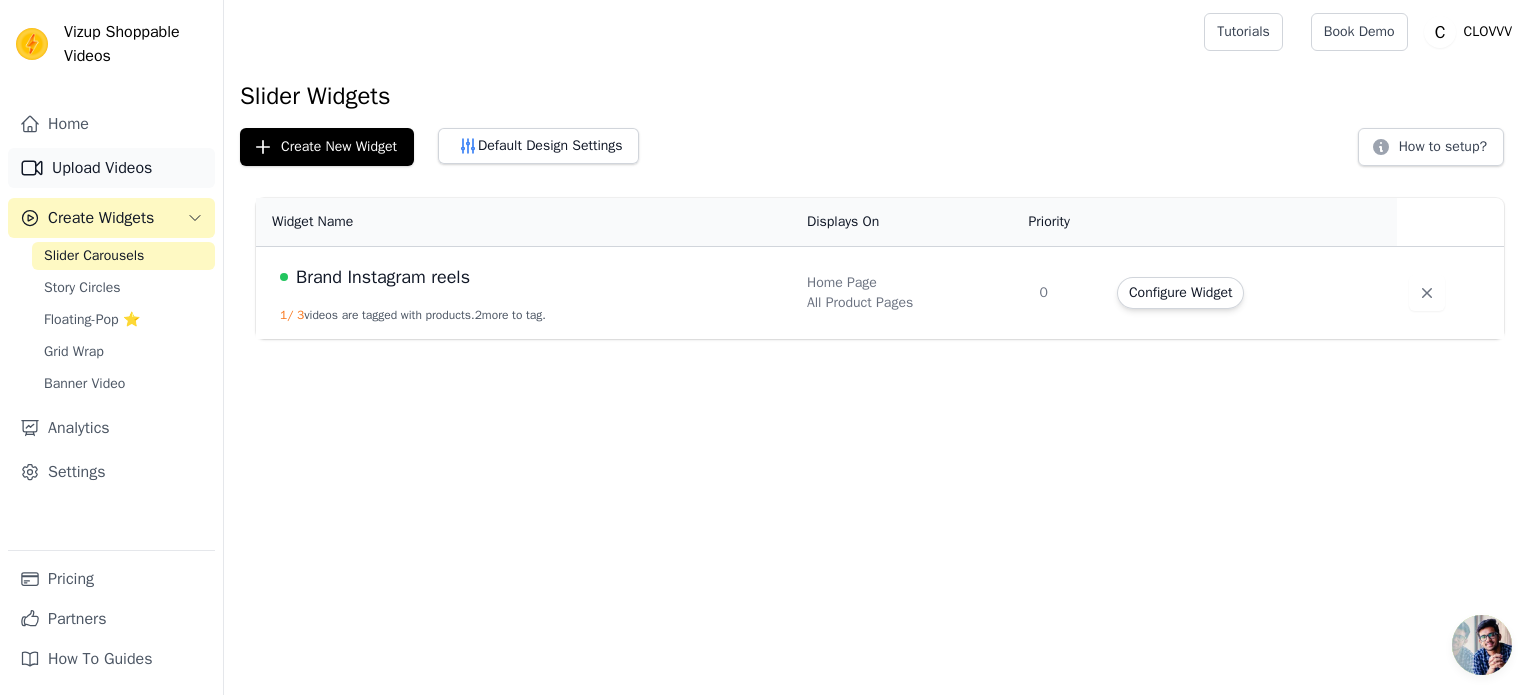 click on "Upload Videos" at bounding box center [111, 168] 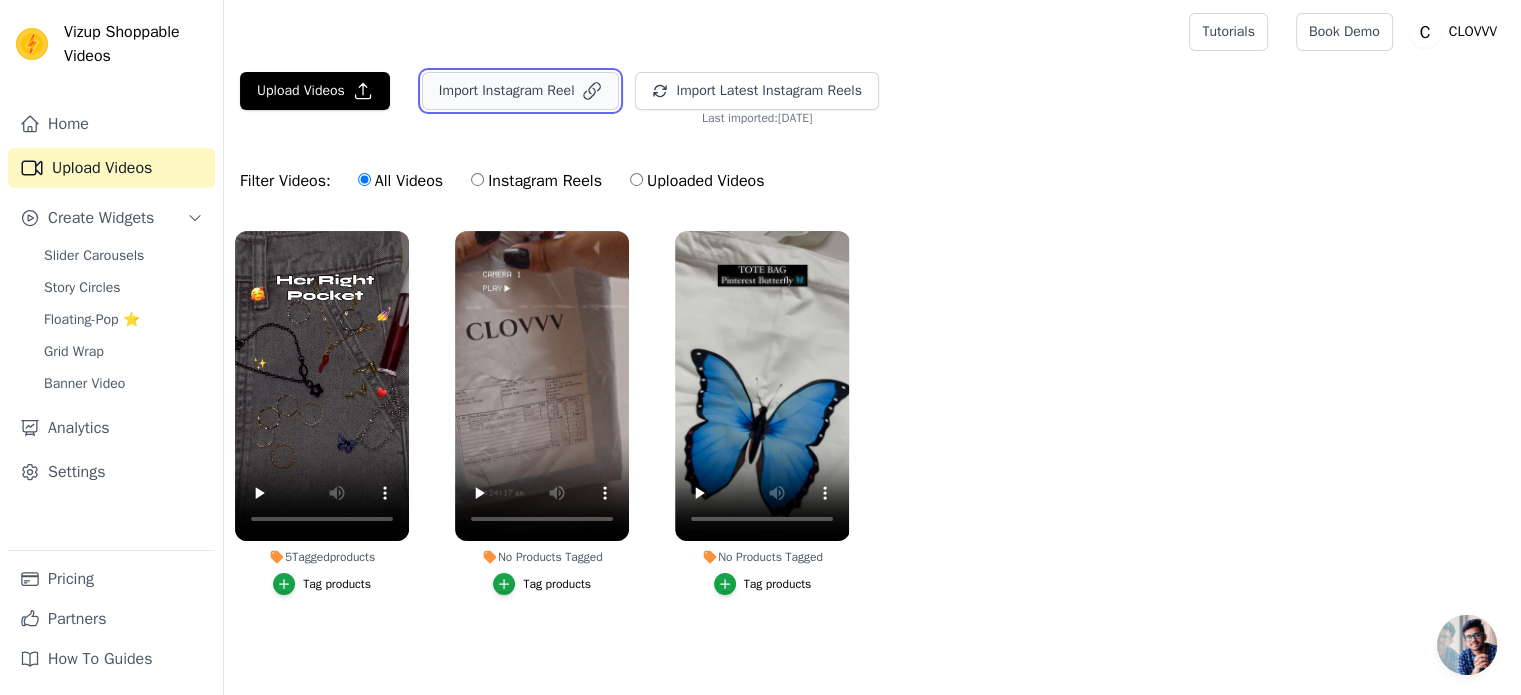 click on "Import Instagram Reel" at bounding box center [521, 91] 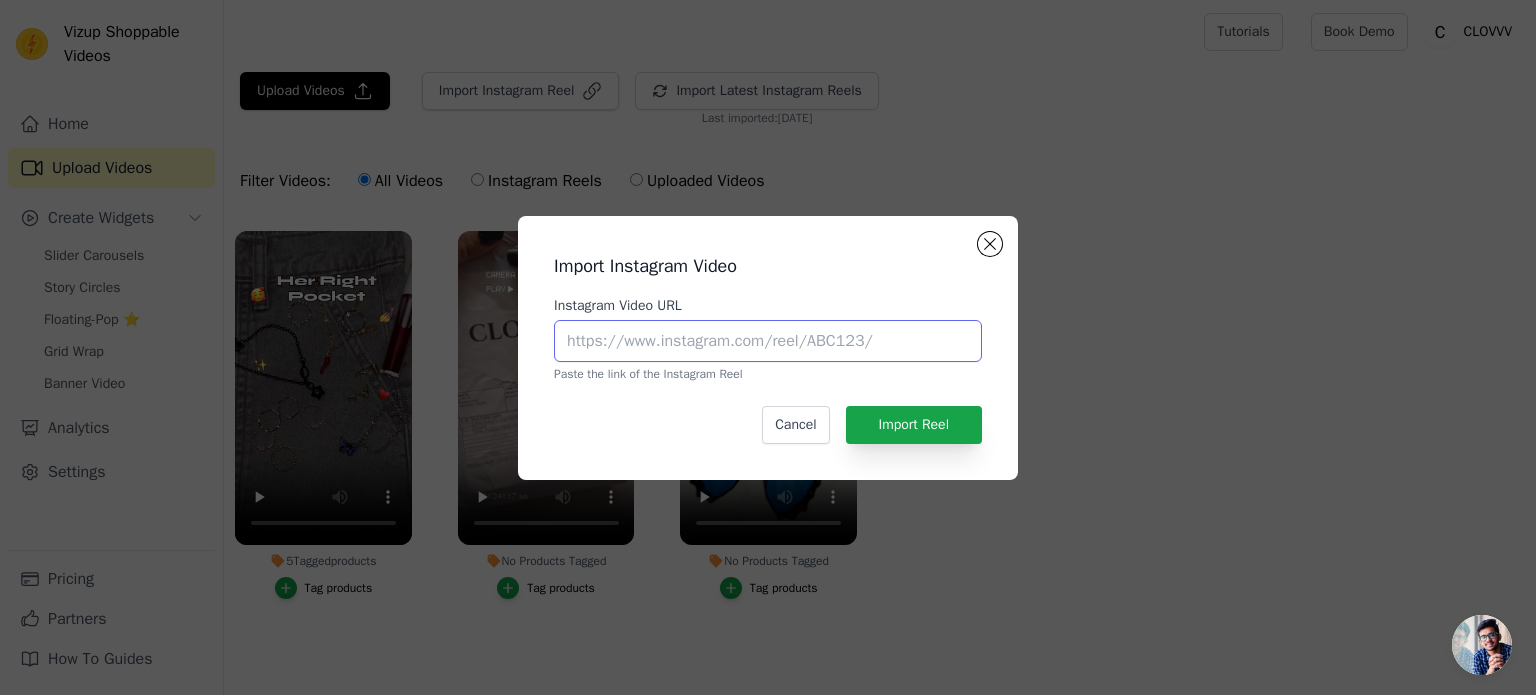 click on "Instagram Video URL" at bounding box center [768, 341] 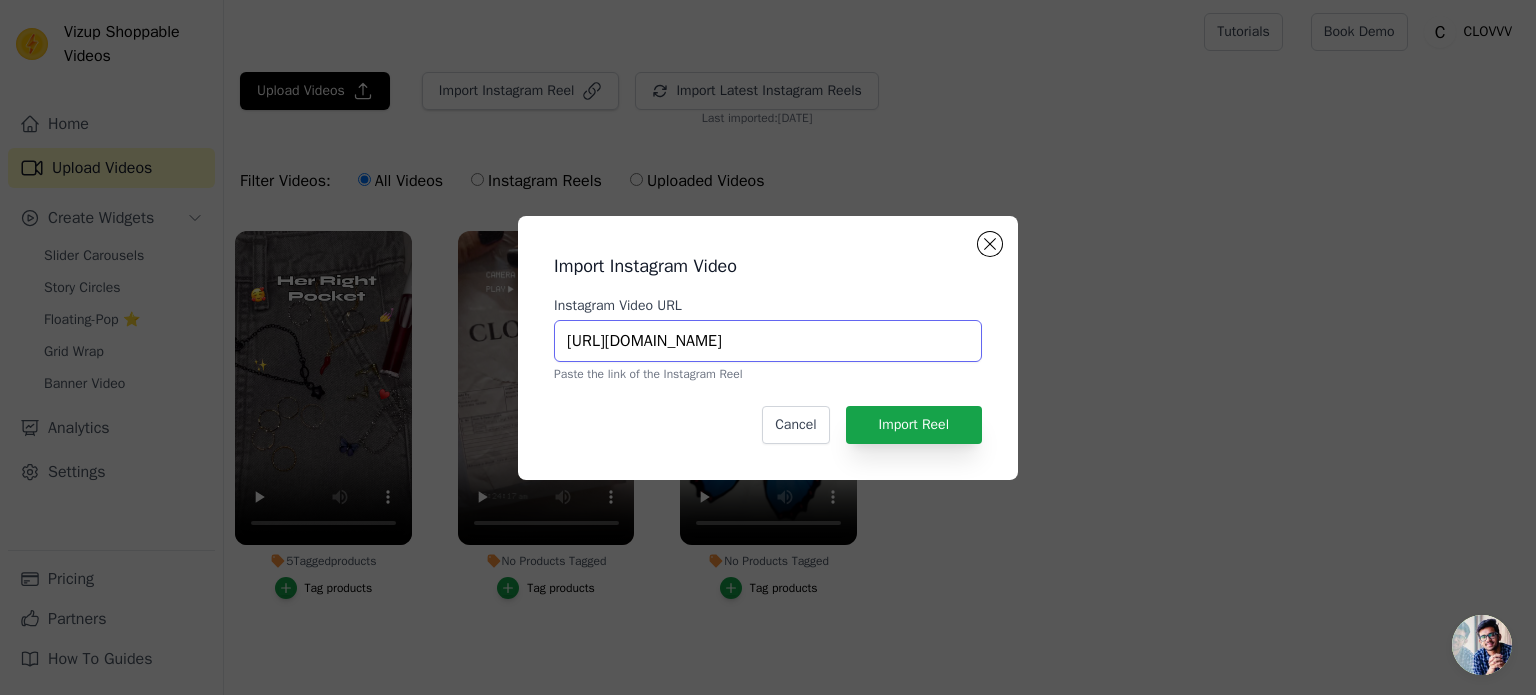 scroll, scrollTop: 0, scrollLeft: 368, axis: horizontal 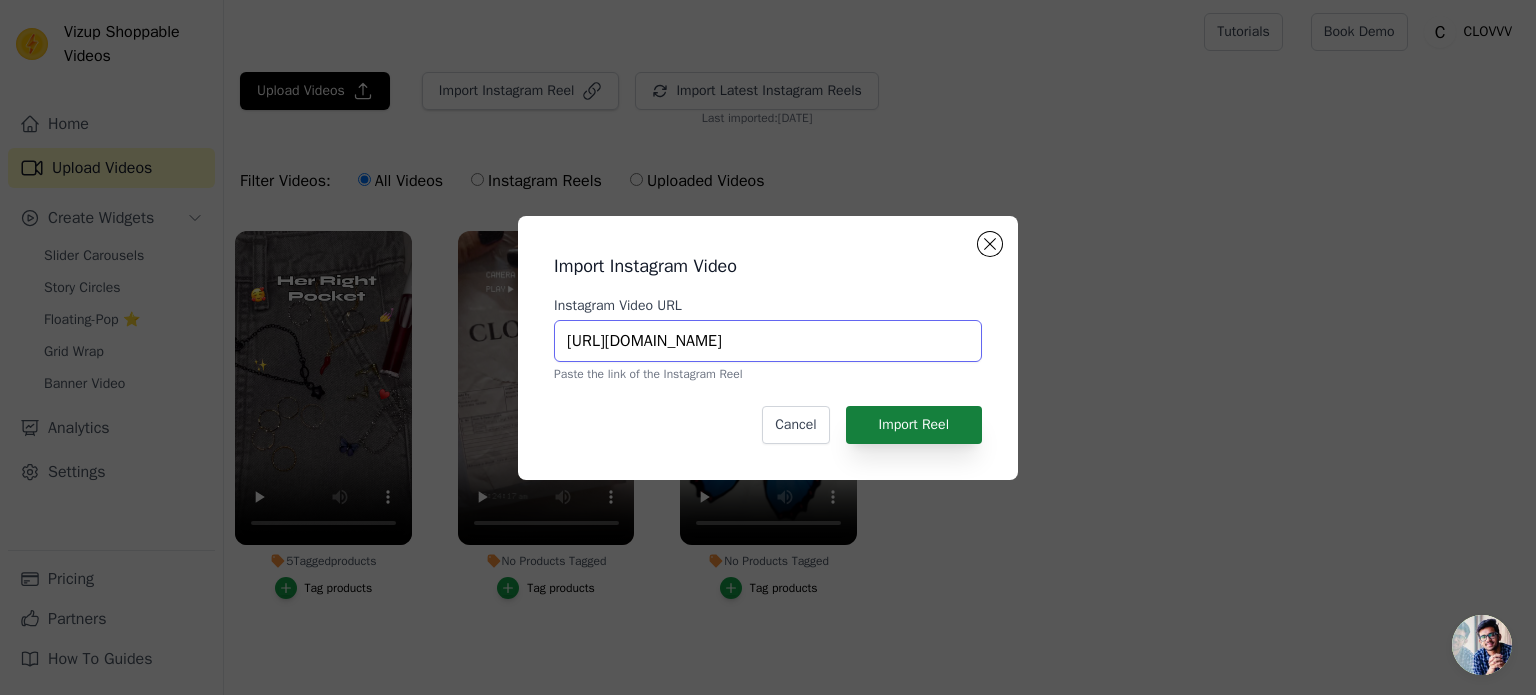 type on "[URL][DOMAIN_NAME]" 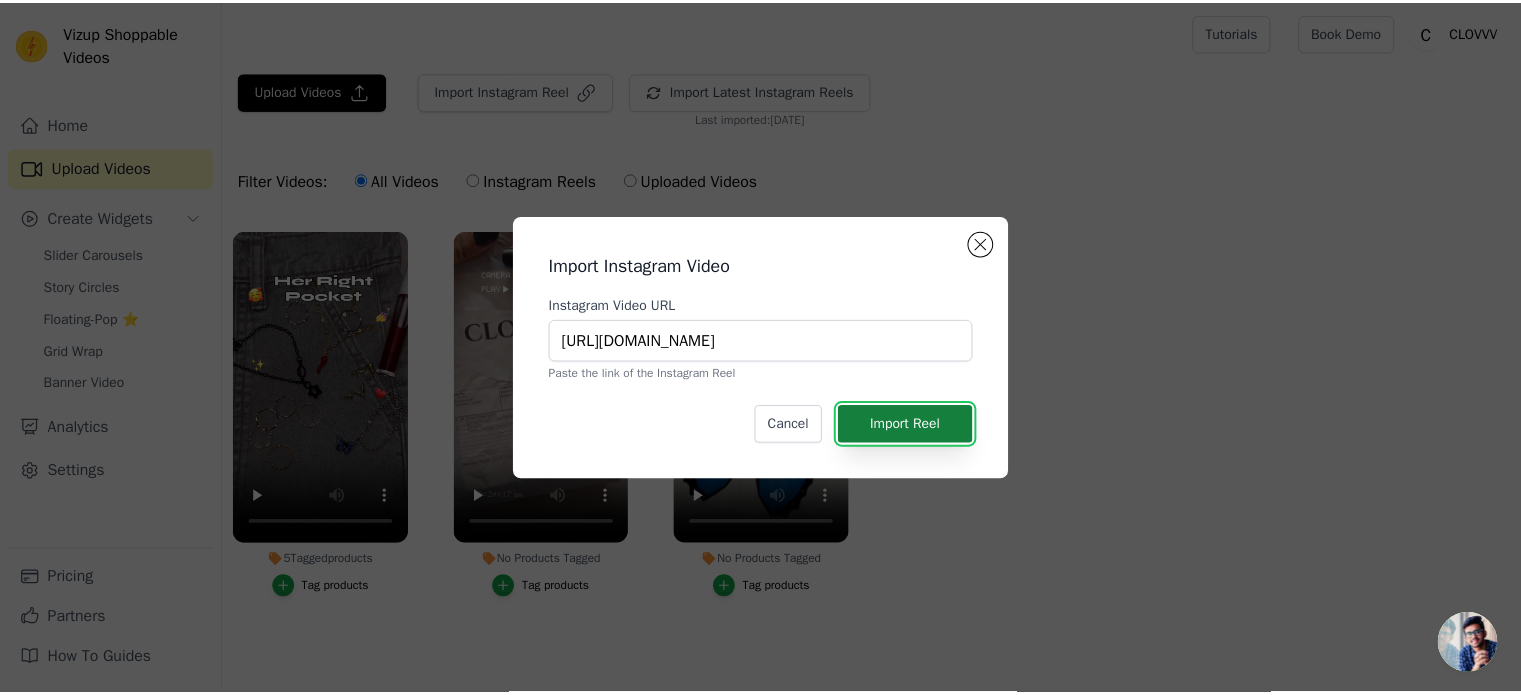 scroll, scrollTop: 0, scrollLeft: 0, axis: both 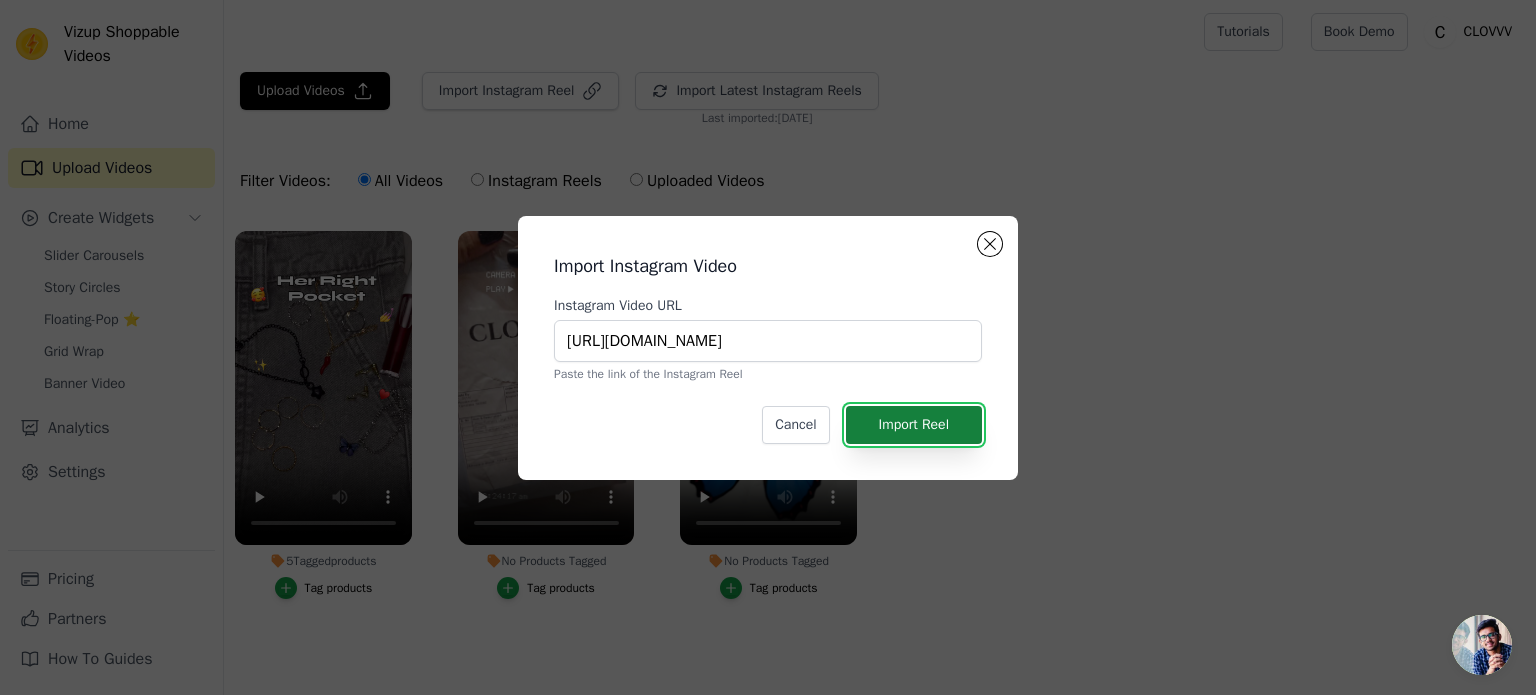 click on "Import Reel" at bounding box center [914, 425] 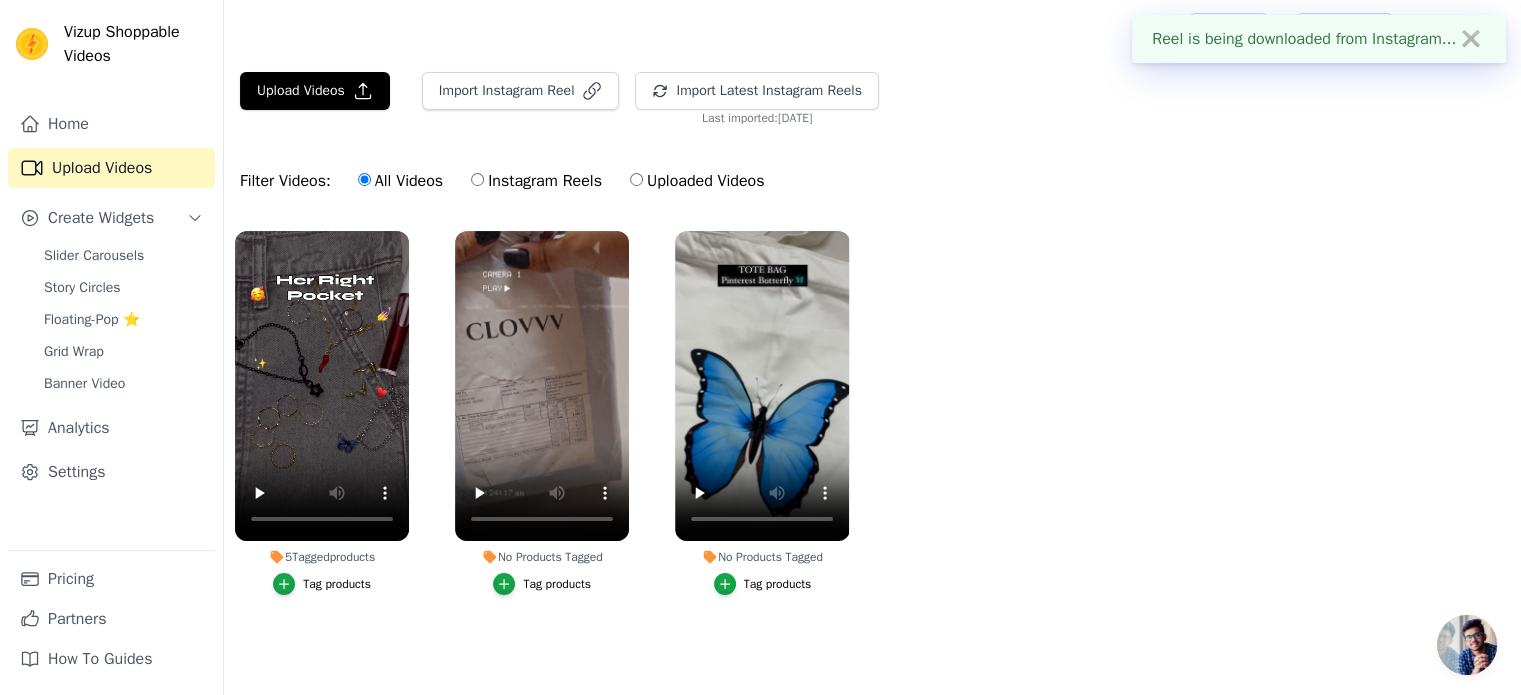 scroll, scrollTop: 8, scrollLeft: 0, axis: vertical 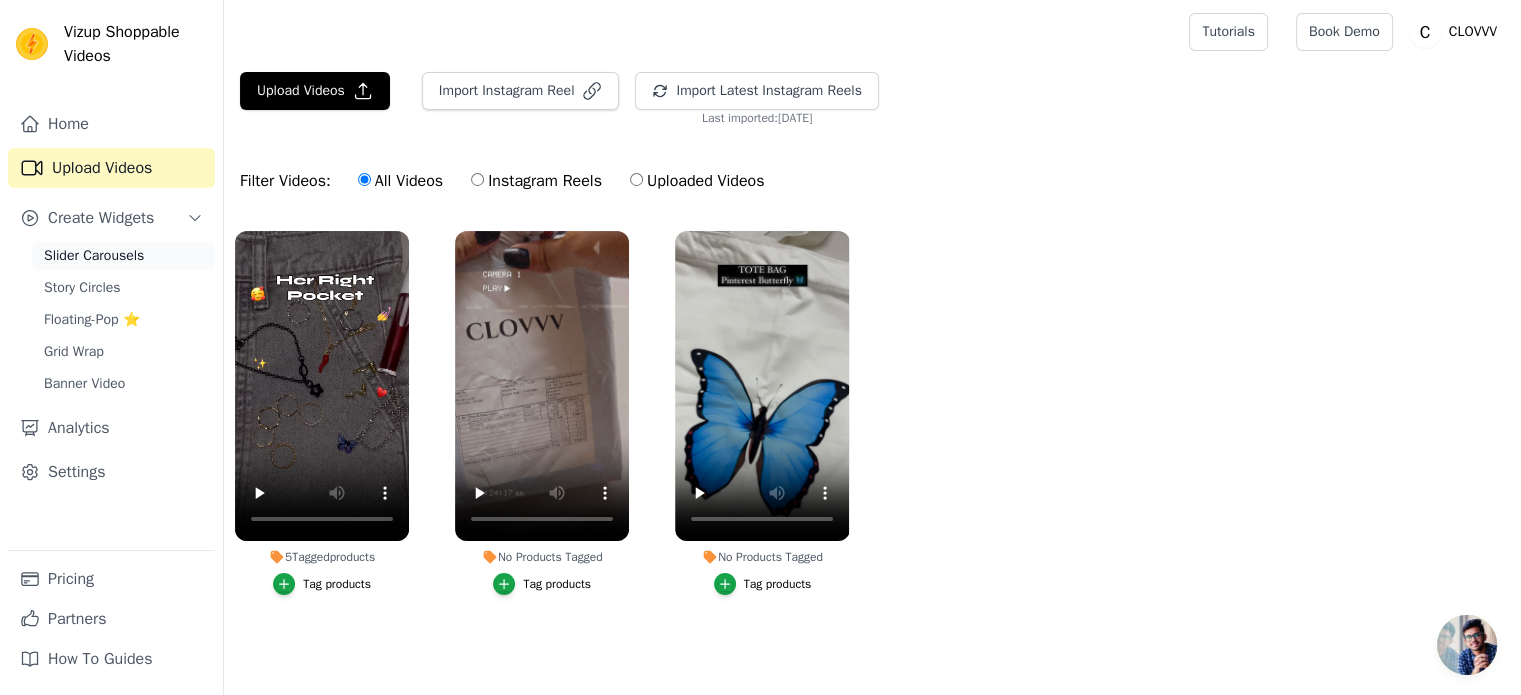 click on "Slider Carousels" at bounding box center [94, 256] 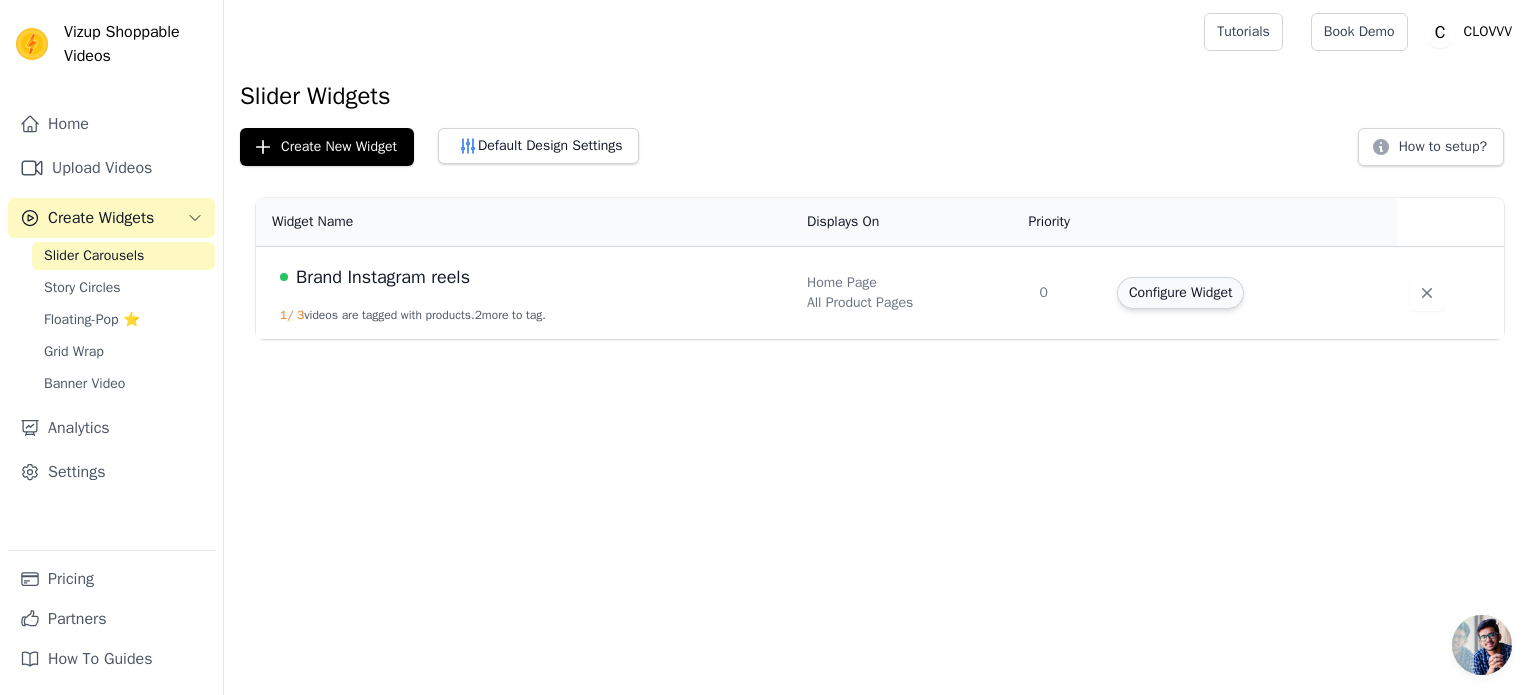 click on "Configure Widget" at bounding box center (1180, 293) 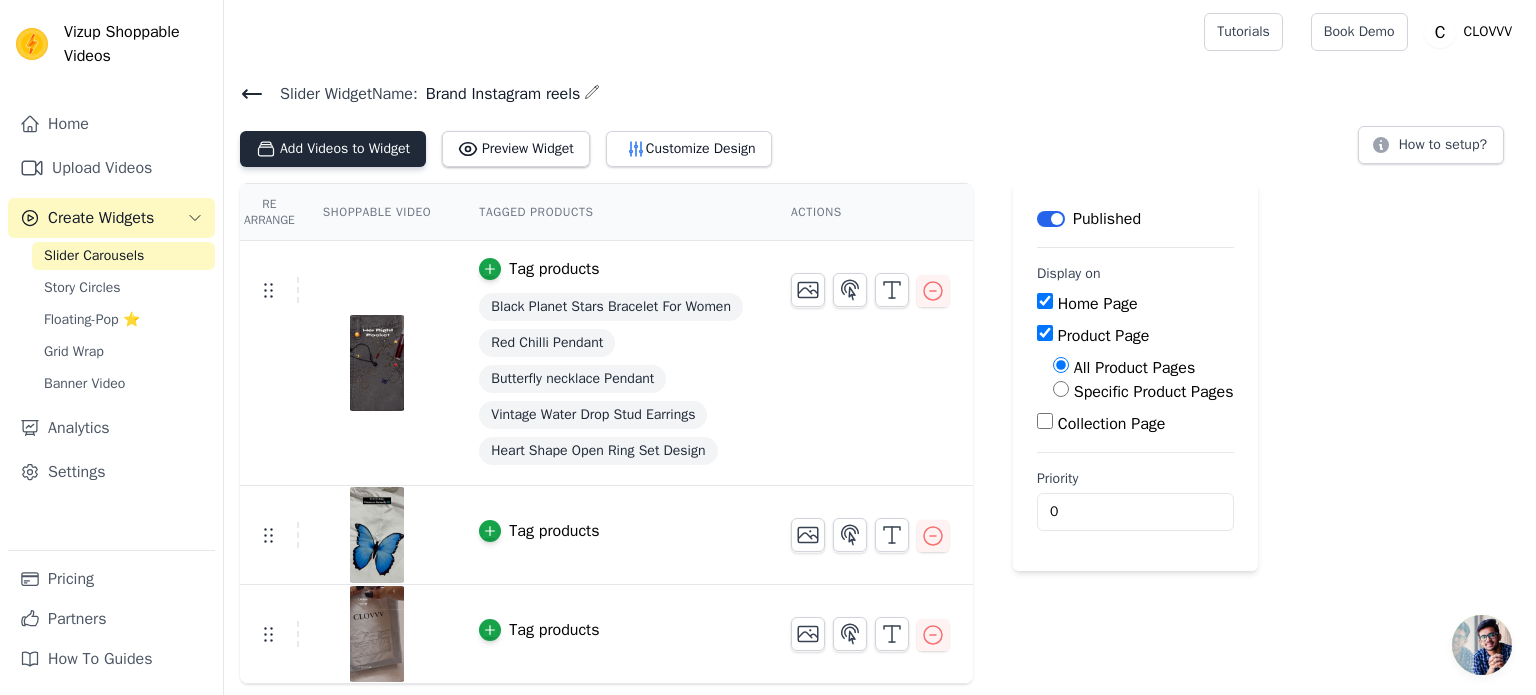 click on "Add Videos to Widget" at bounding box center [333, 149] 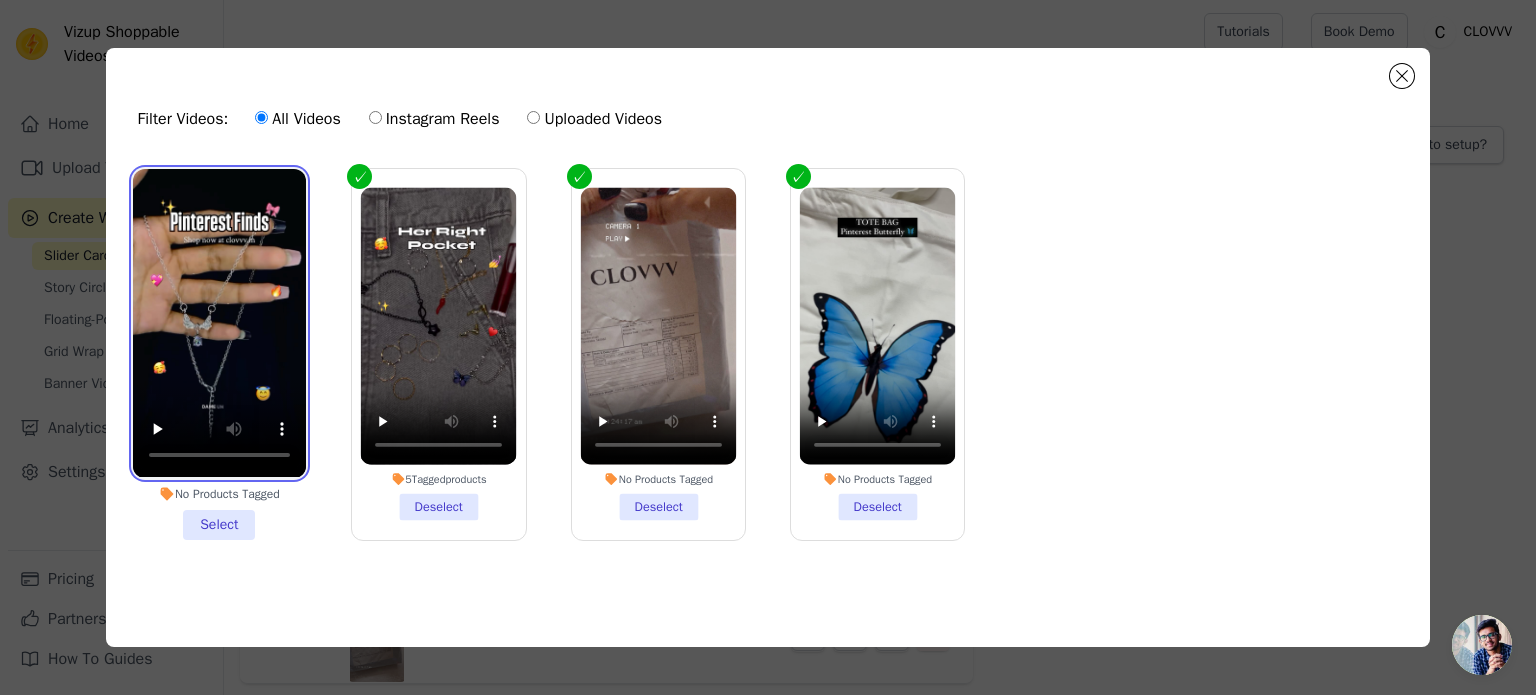 click at bounding box center [219, 323] 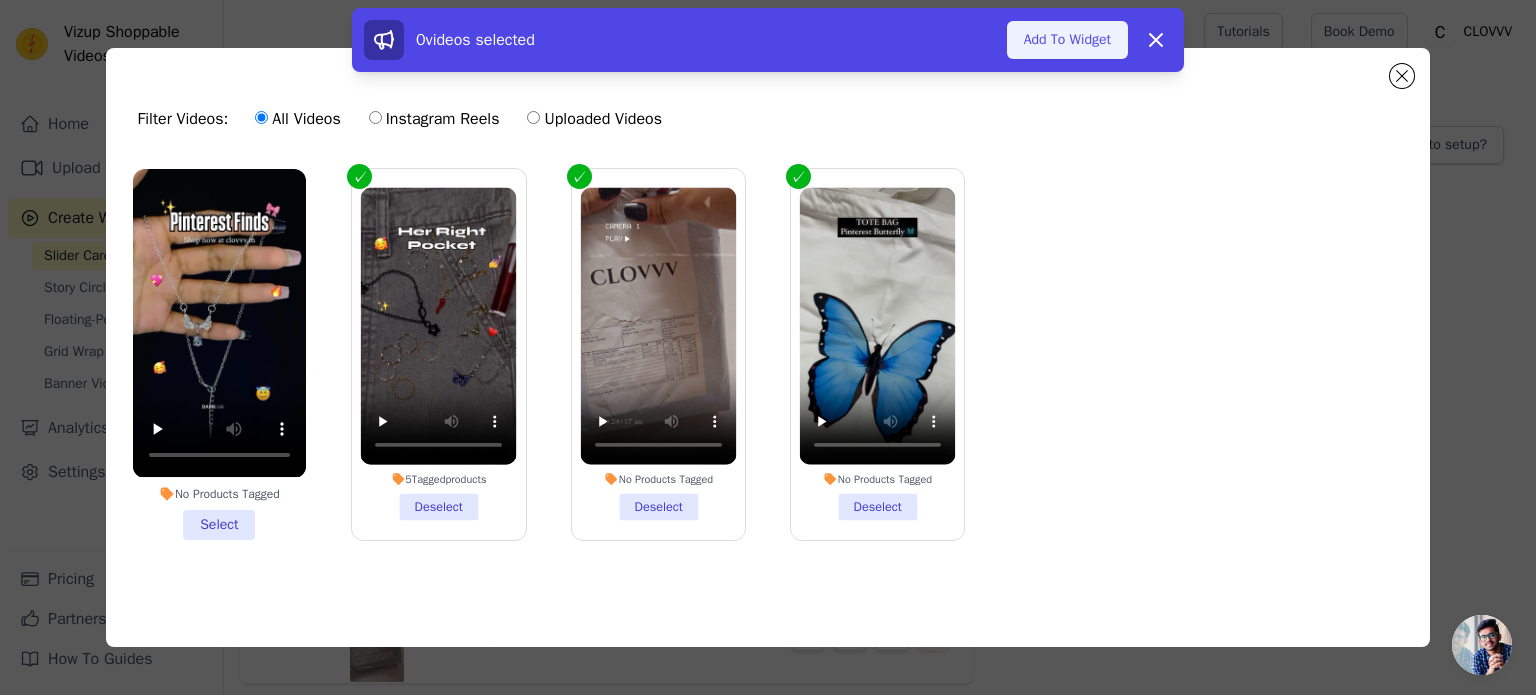 click on "Add To Widget" at bounding box center (1067, 40) 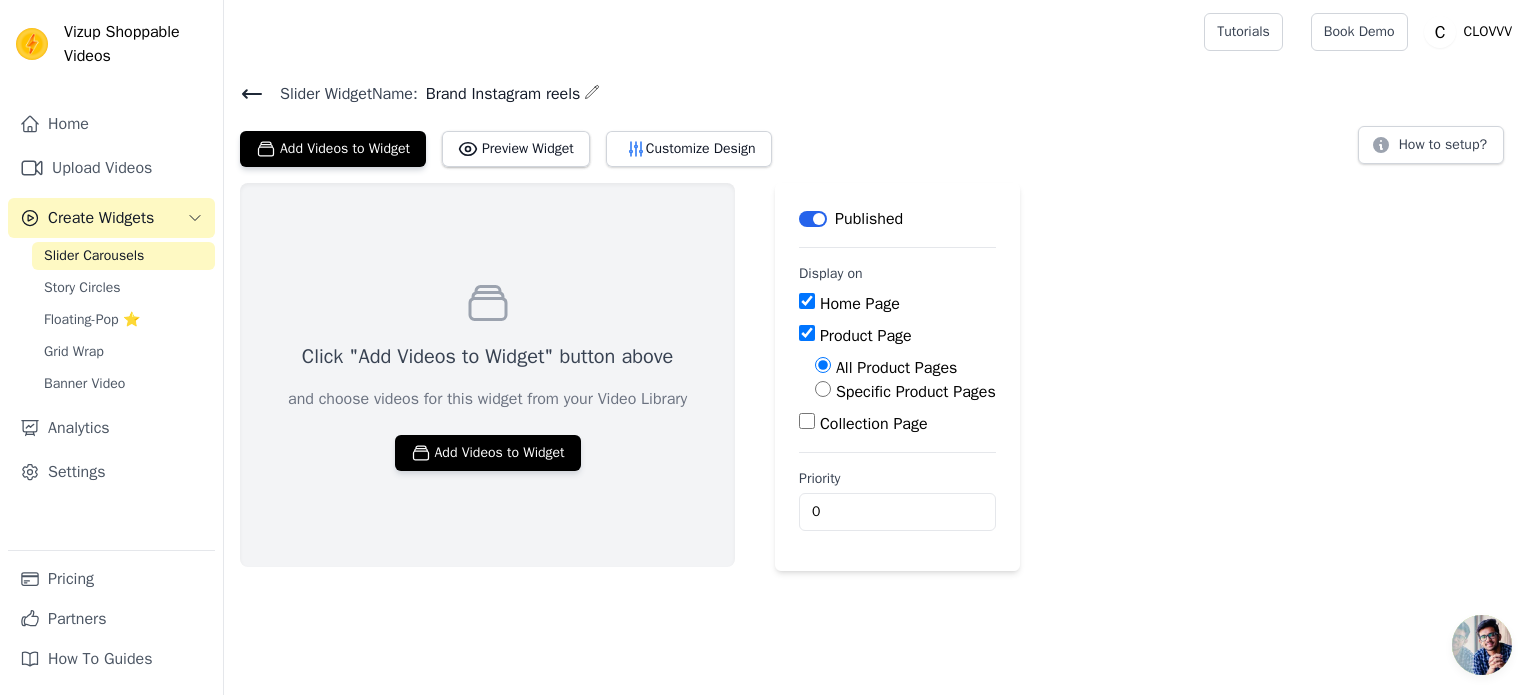 click 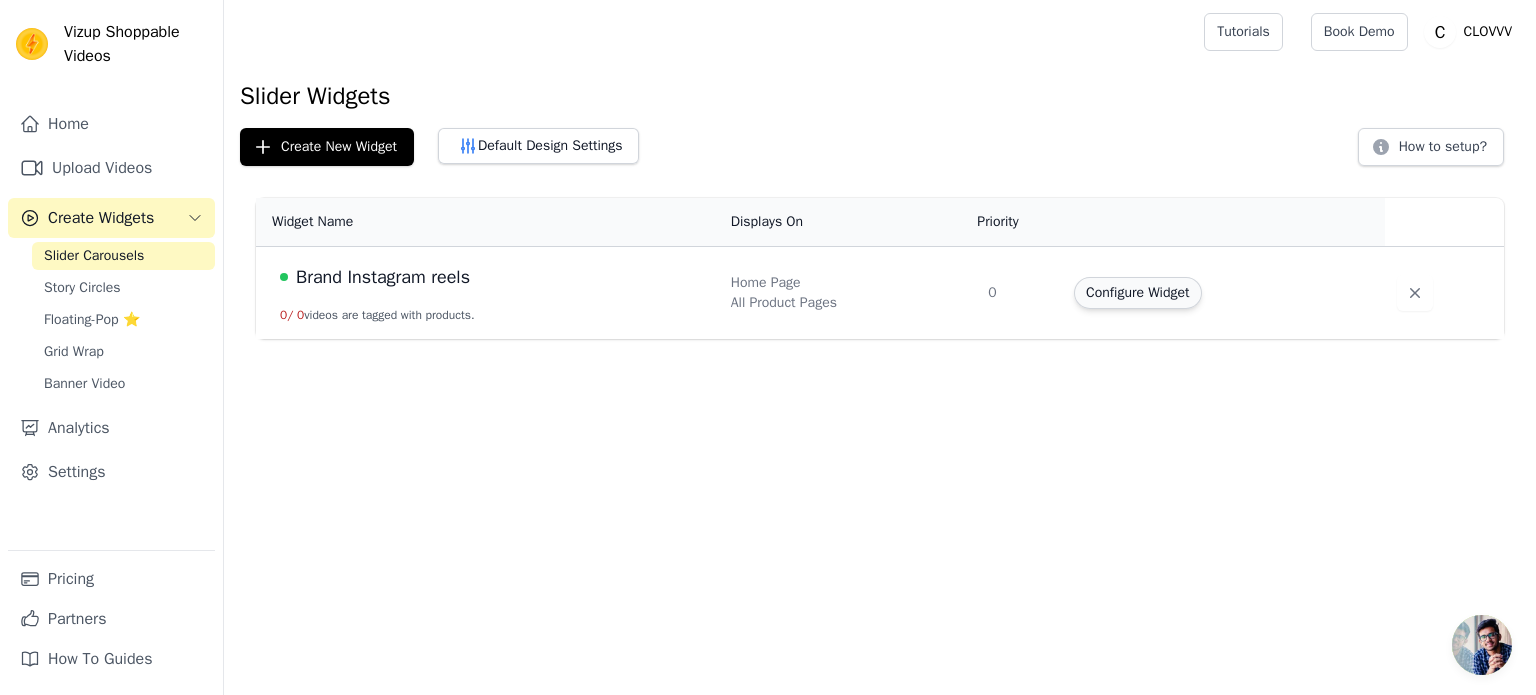 click on "Configure Widget" at bounding box center [1137, 293] 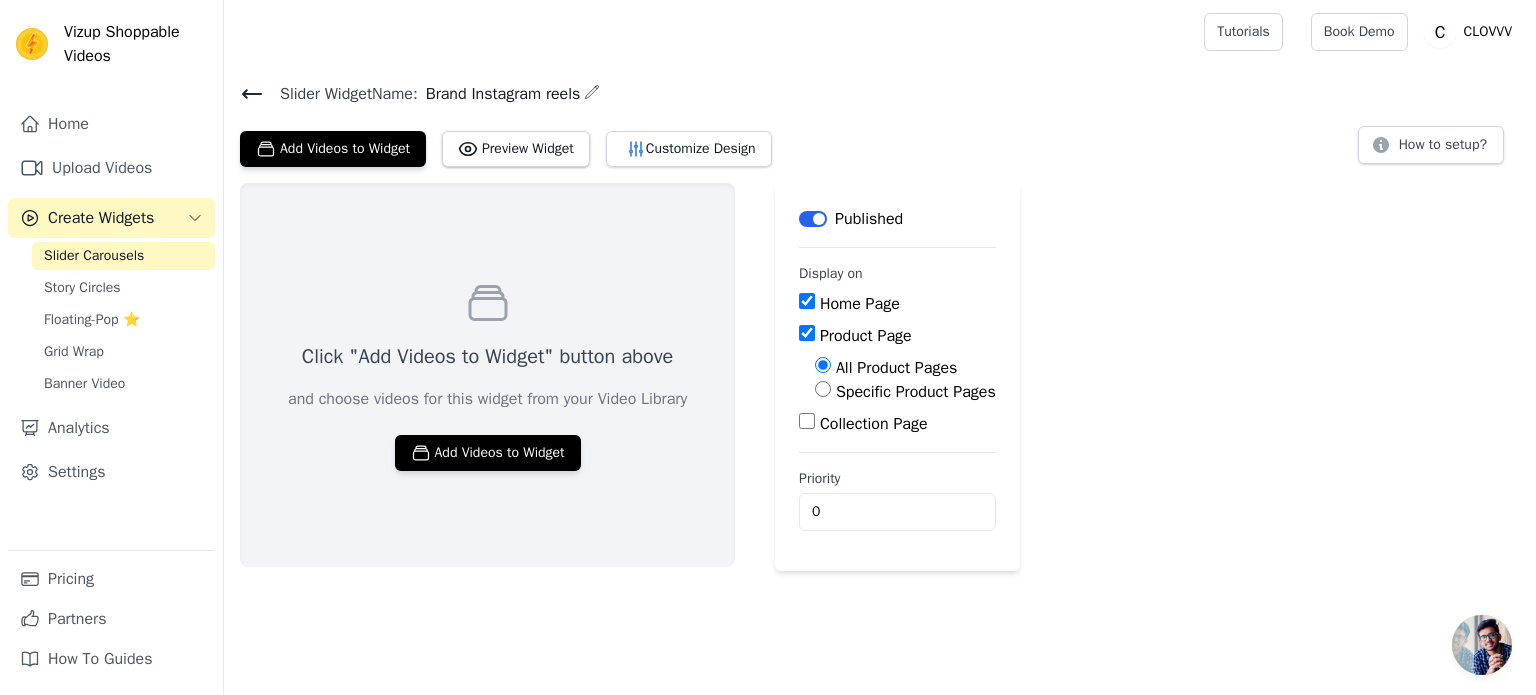 click on "Slider Carousels" at bounding box center (94, 256) 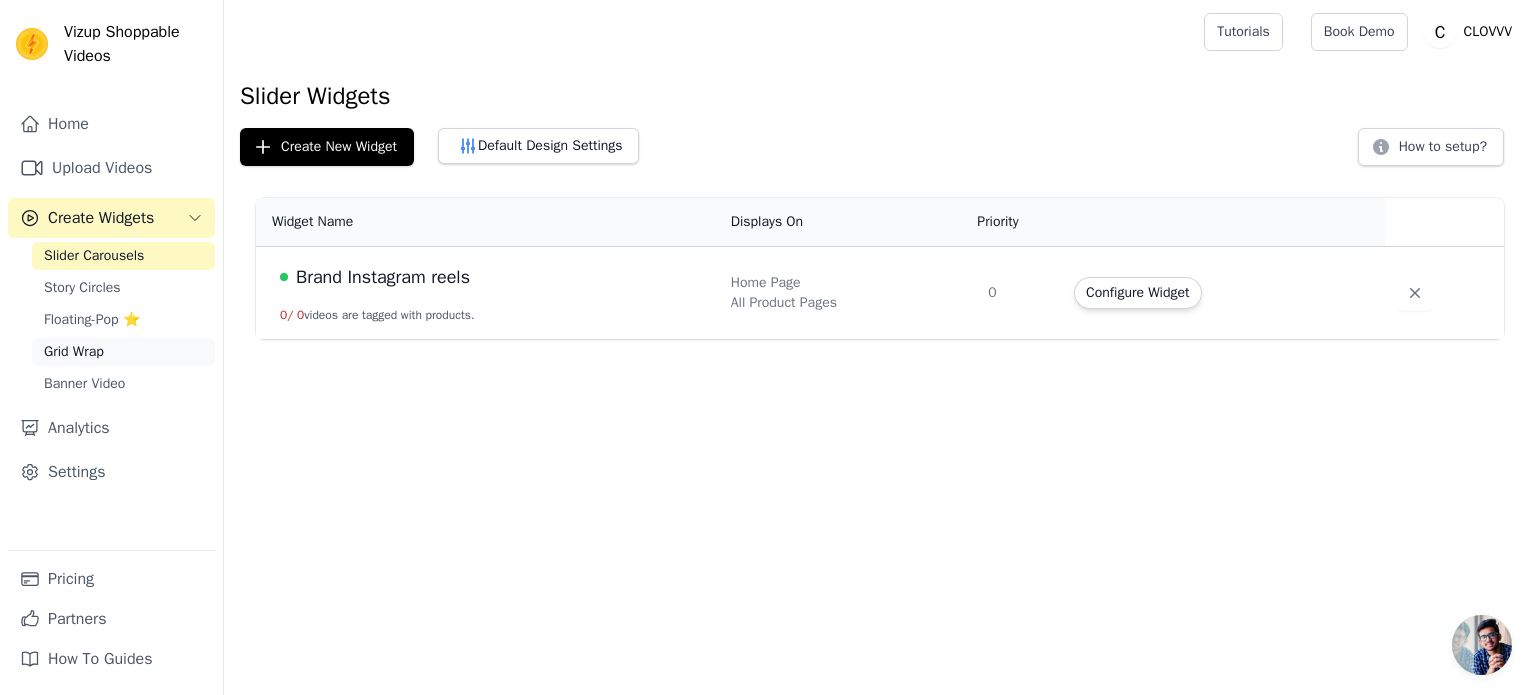 click on "Grid Wrap" at bounding box center [74, 352] 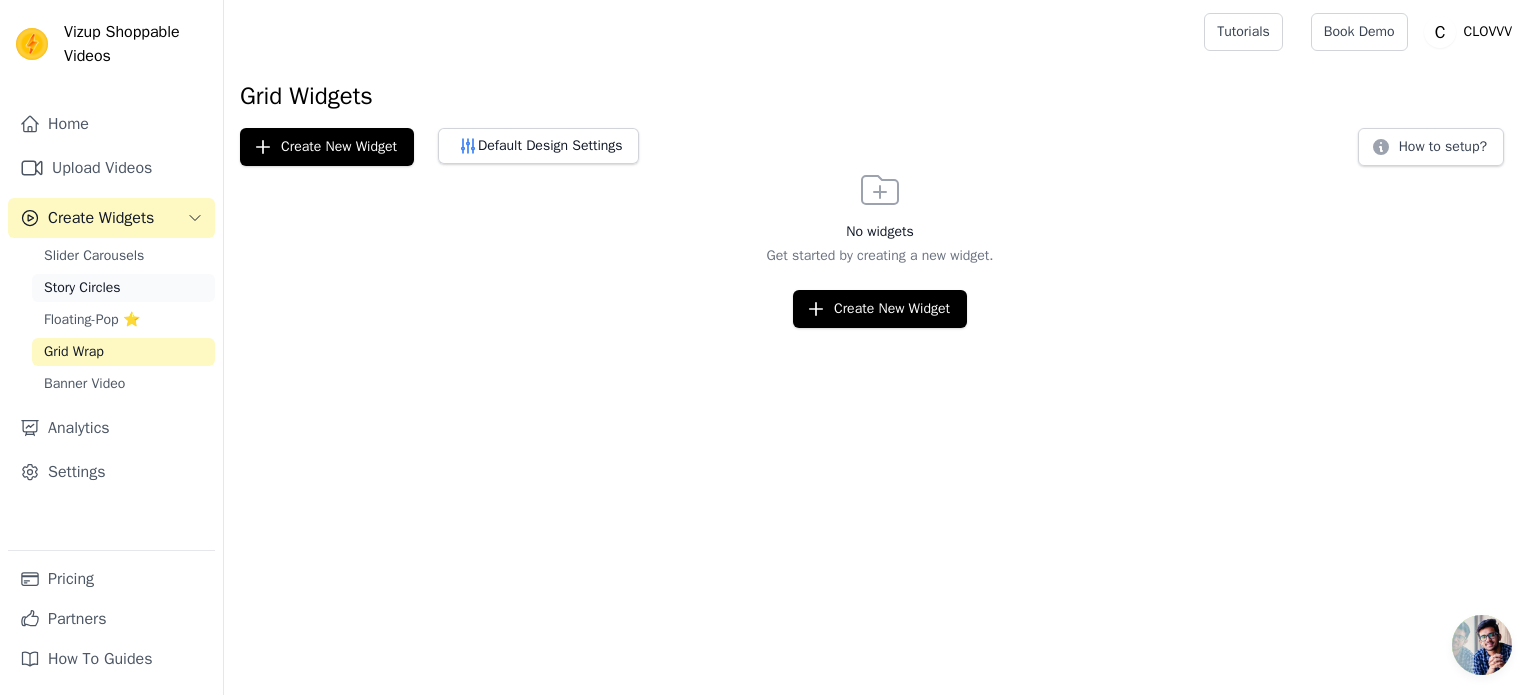 click on "Story Circles" at bounding box center (123, 288) 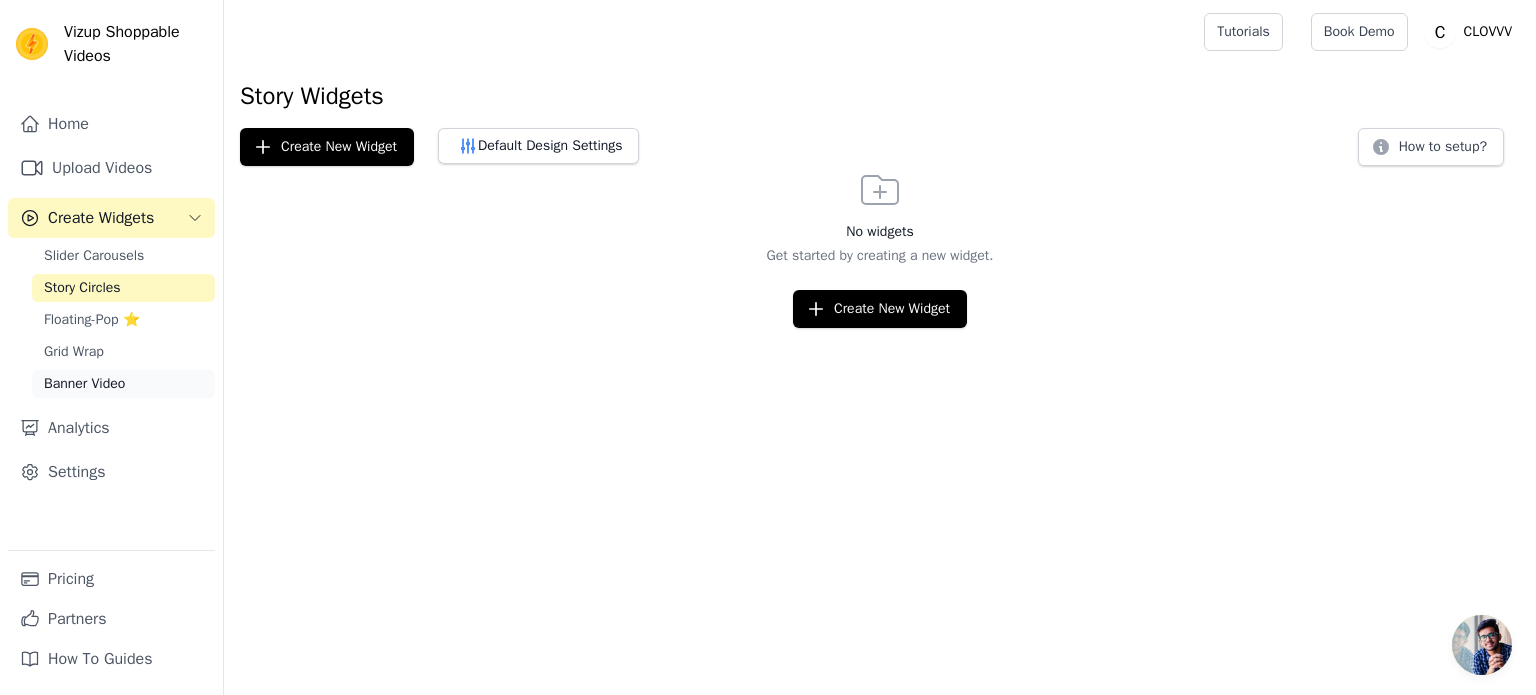 click on "Banner Video" at bounding box center [123, 384] 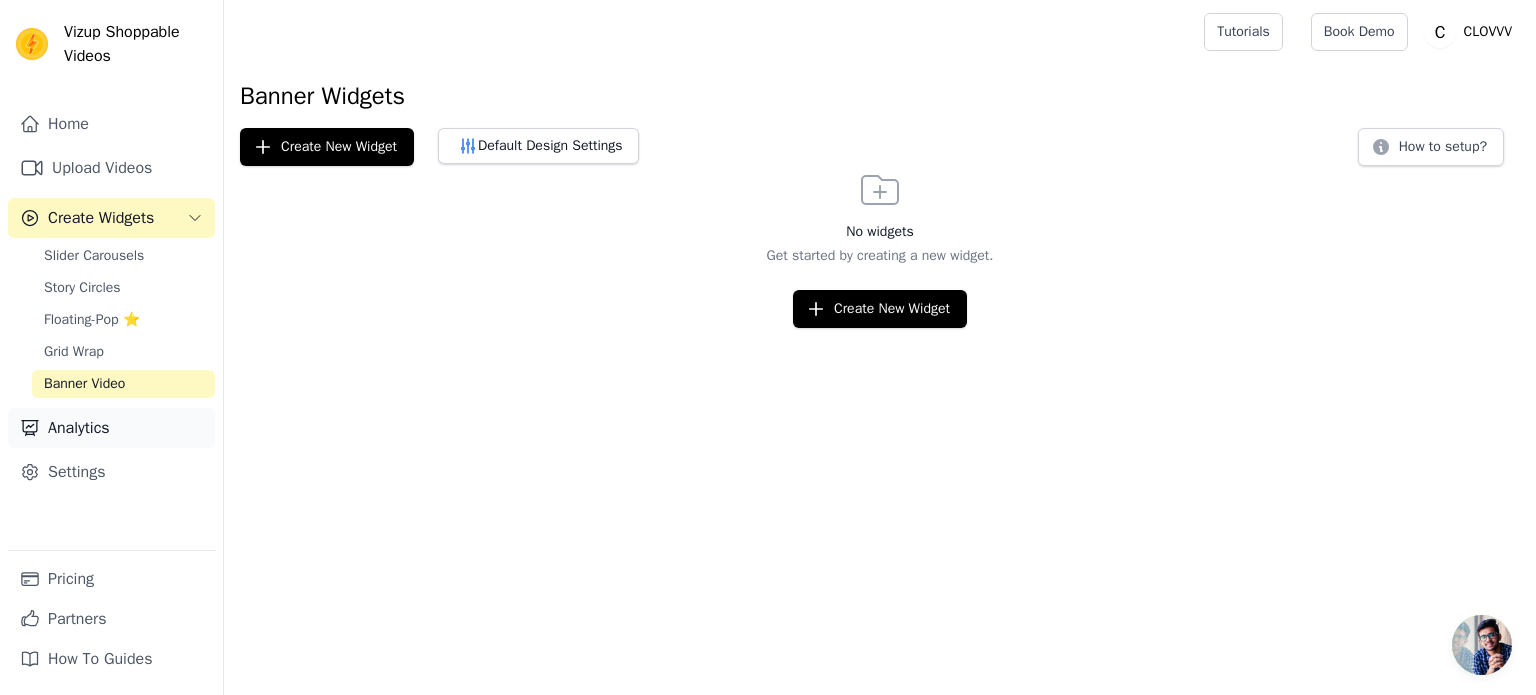 click on "Analytics" at bounding box center [111, 428] 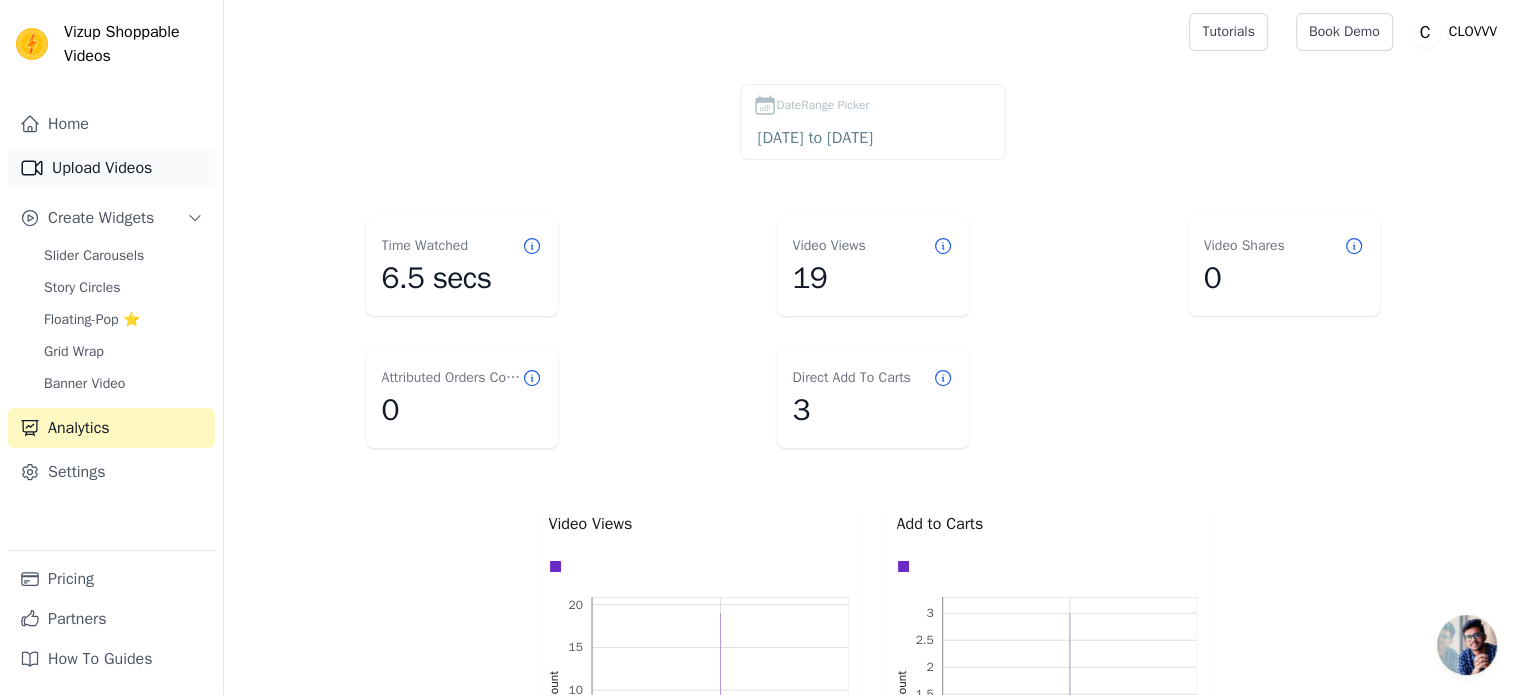 click on "Upload Videos" at bounding box center (111, 168) 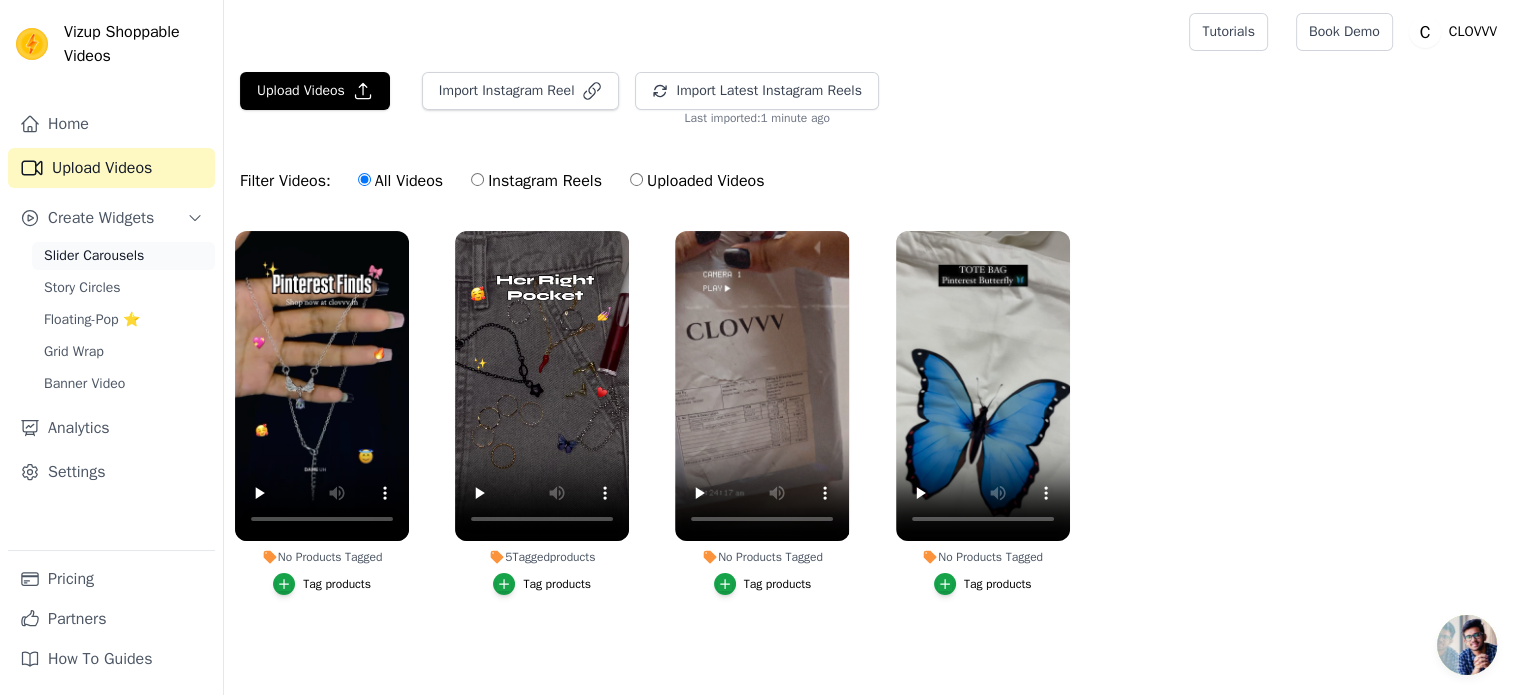 click on "Slider Carousels" at bounding box center [94, 256] 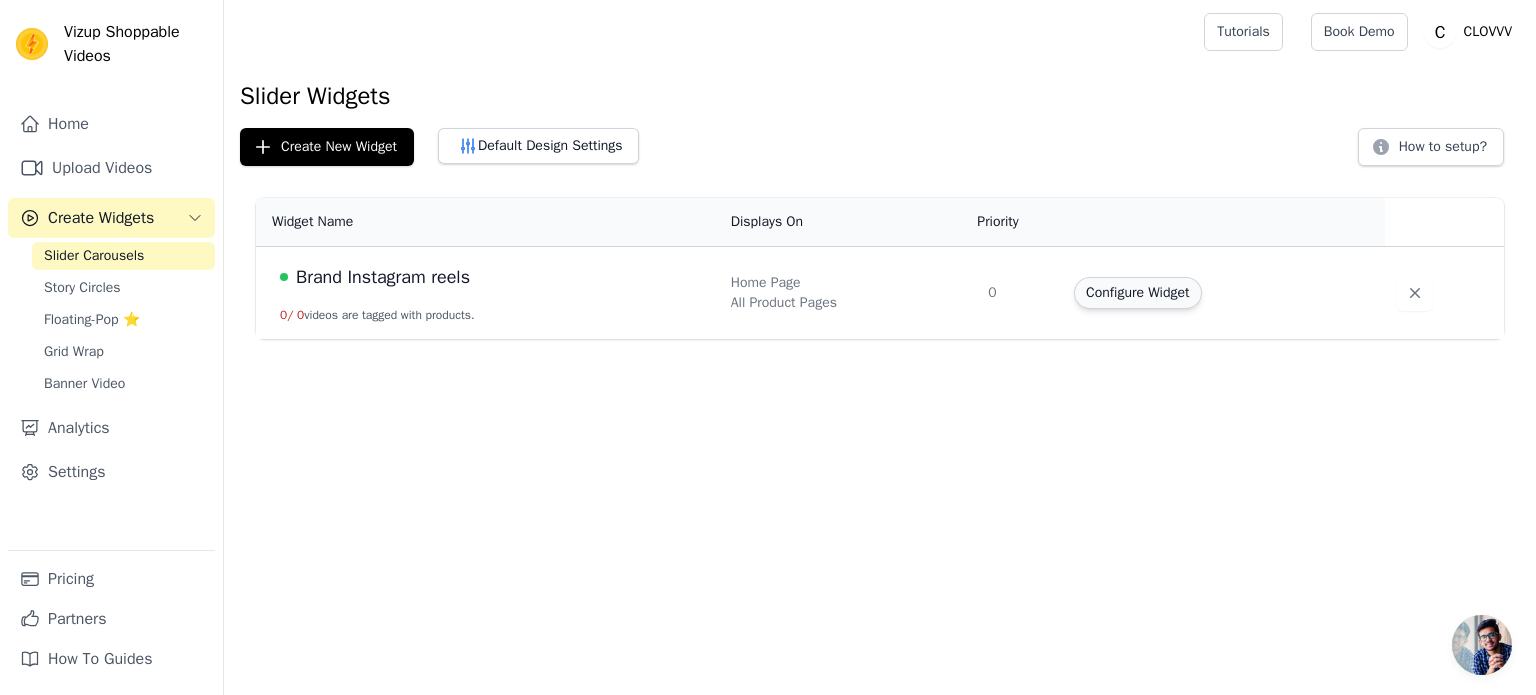 click on "Configure Widget" at bounding box center (1137, 293) 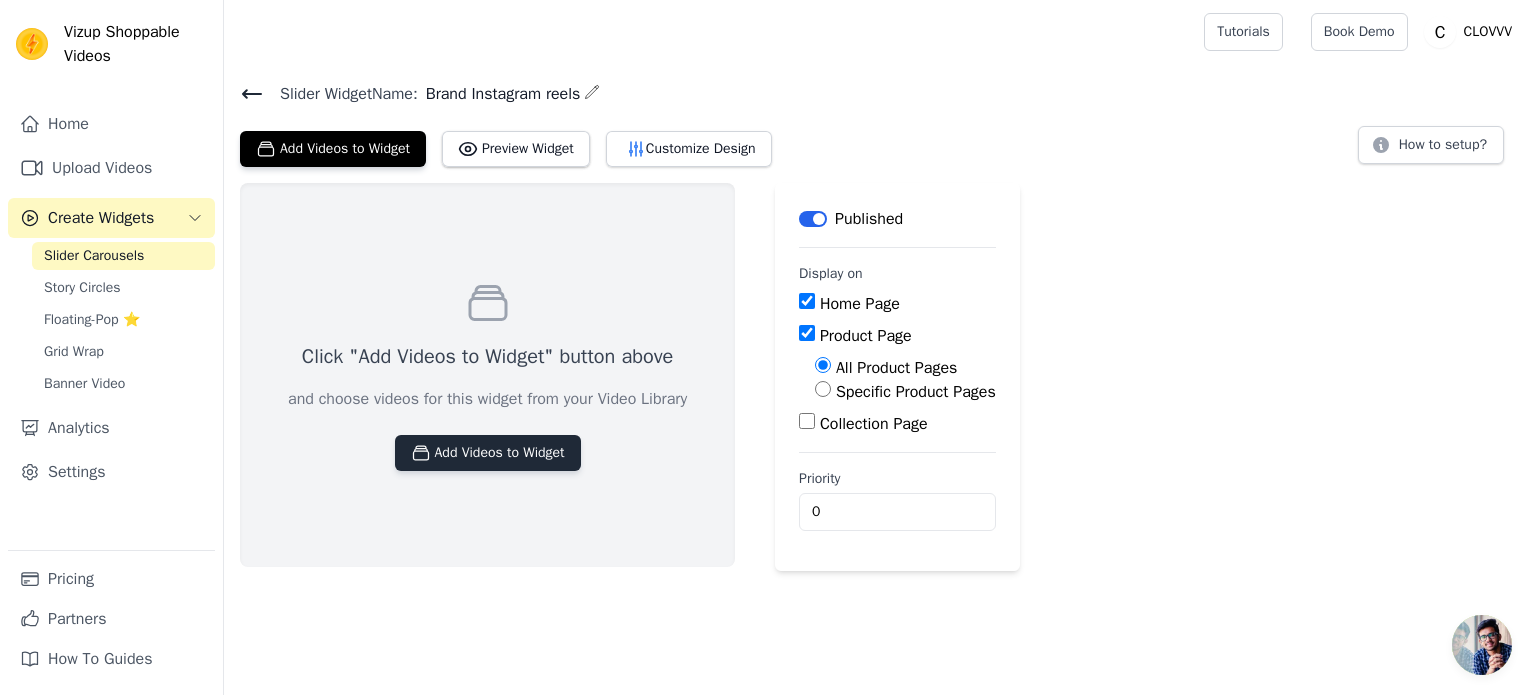 click on "Add Videos to Widget" at bounding box center [488, 453] 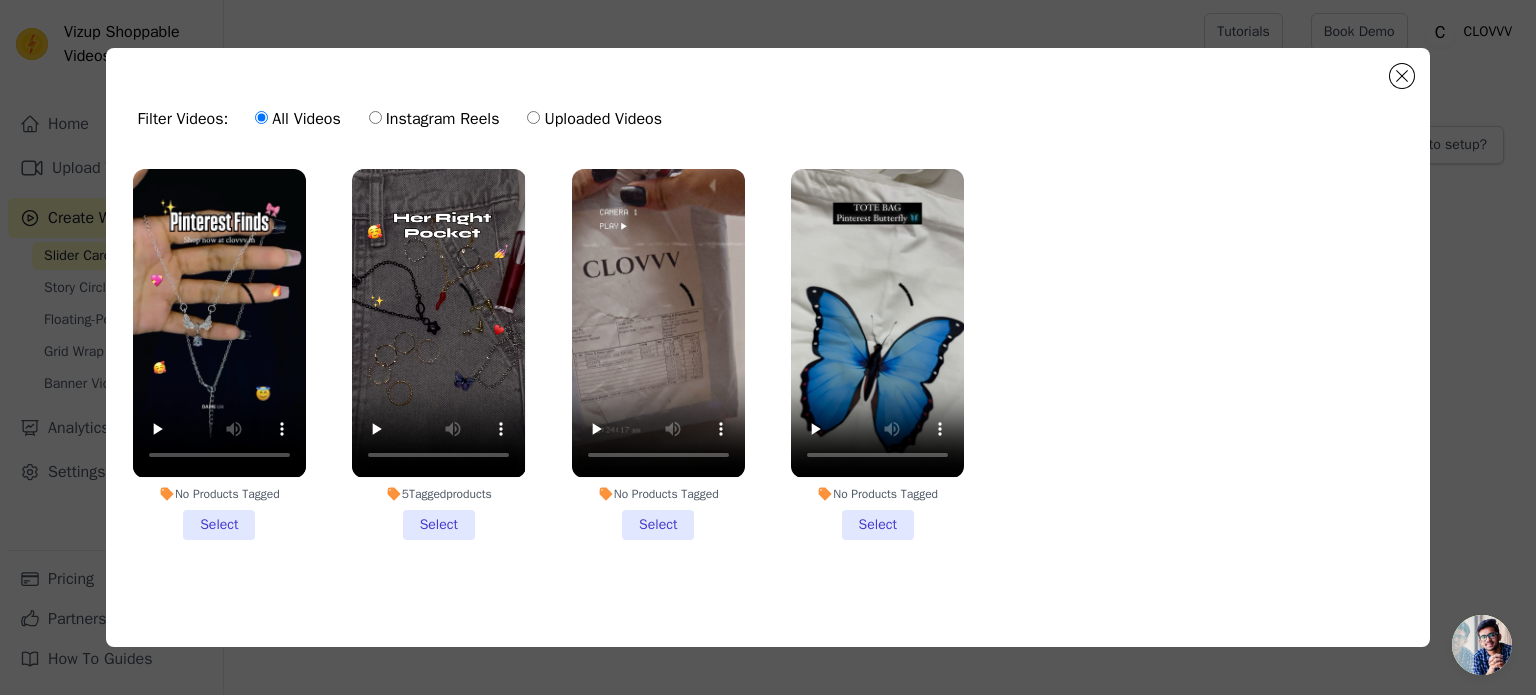 click on "No Products Tagged     Select" at bounding box center (219, 354) 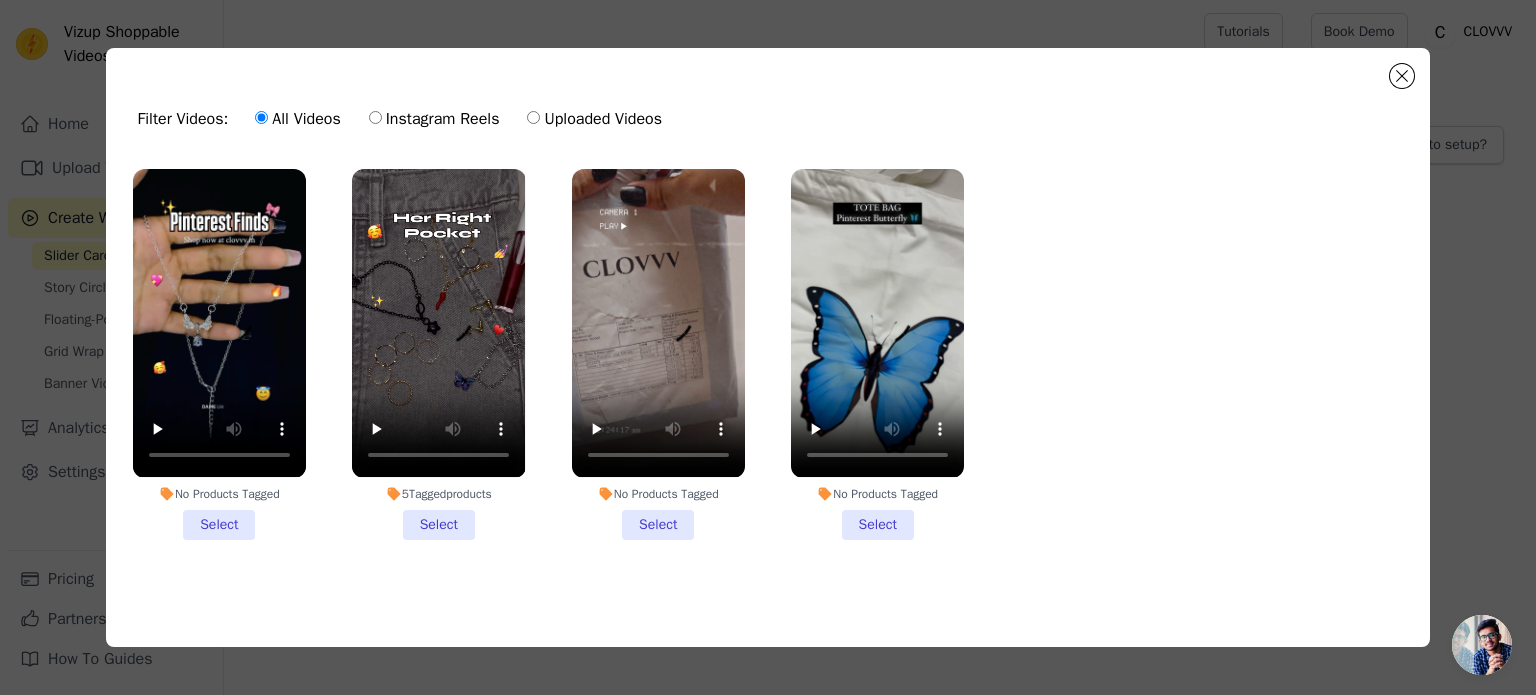 click on "No Products Tagged     Select" at bounding box center (0, 0) 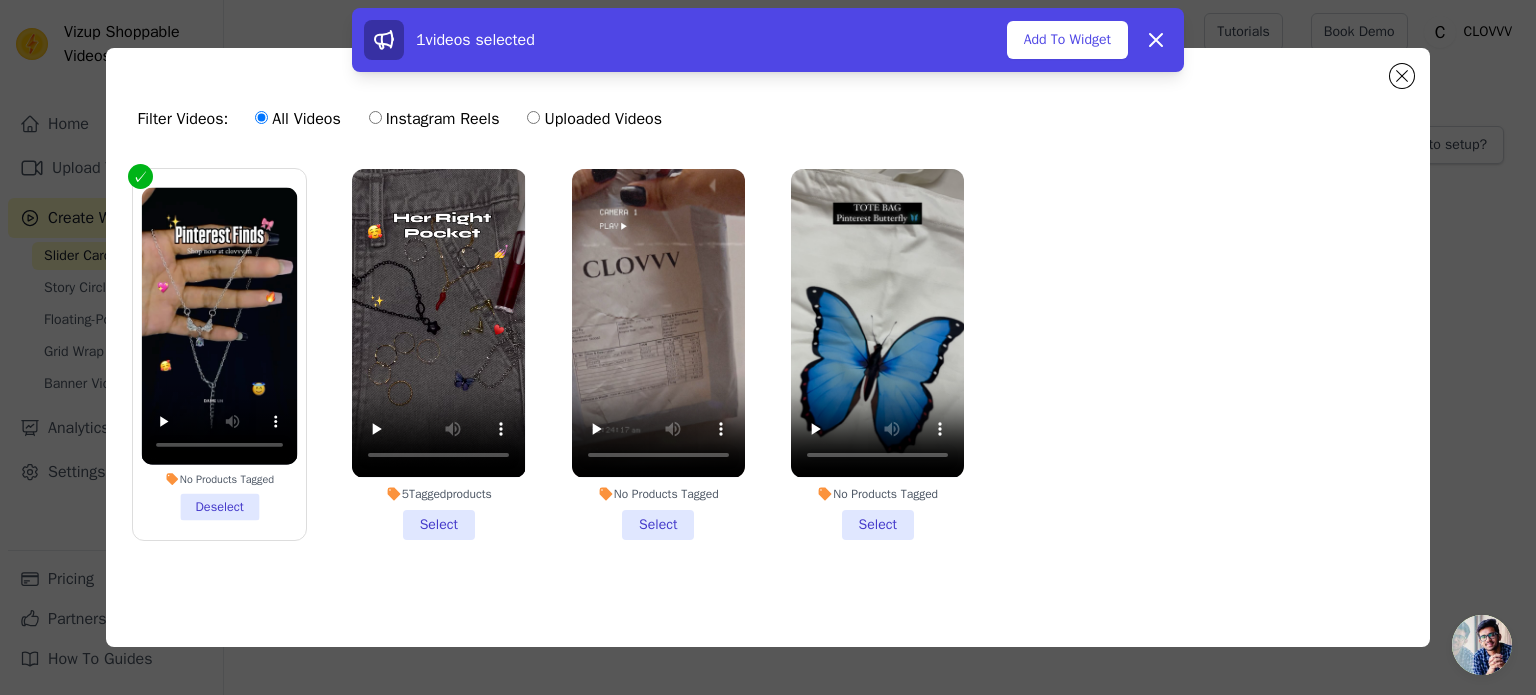 click on "5  Tagged  products     Select" at bounding box center (438, 354) 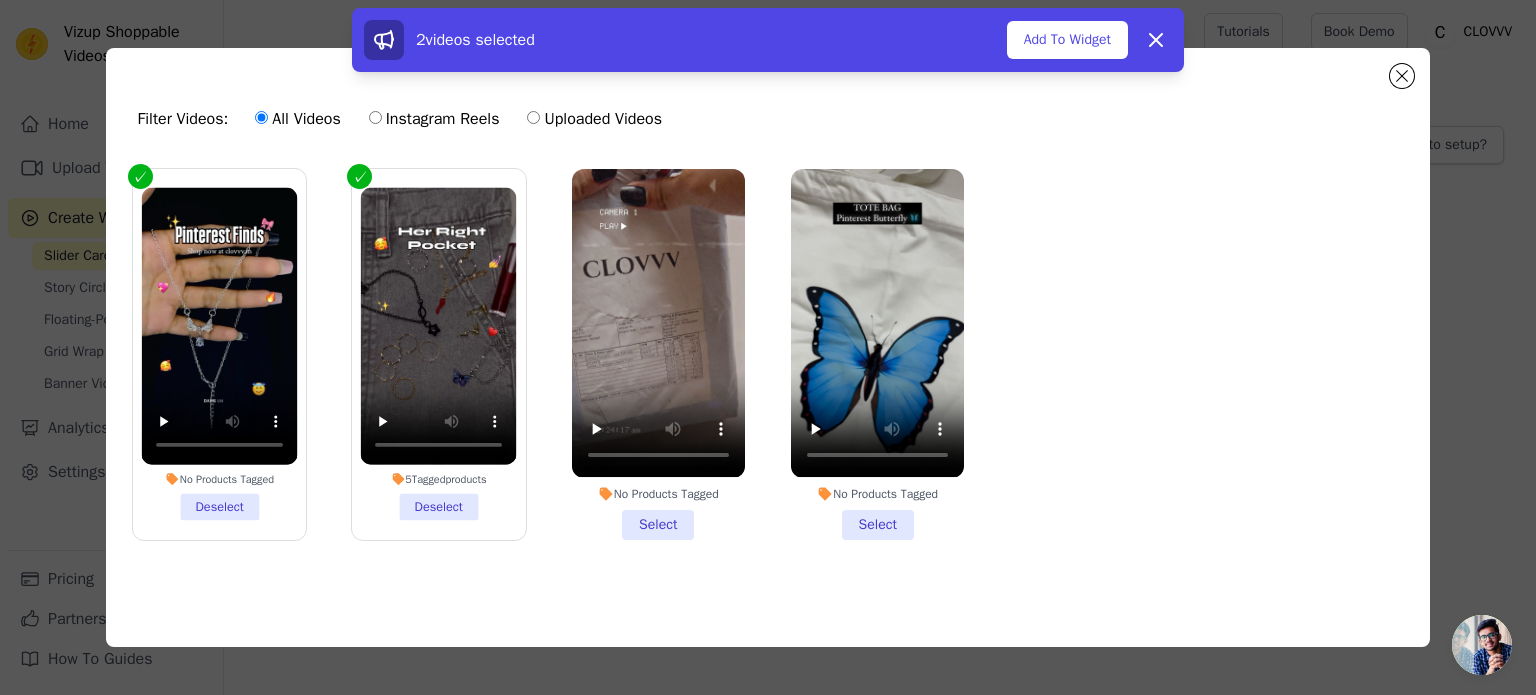 click on "No Products Tagged     Select" at bounding box center (658, 354) 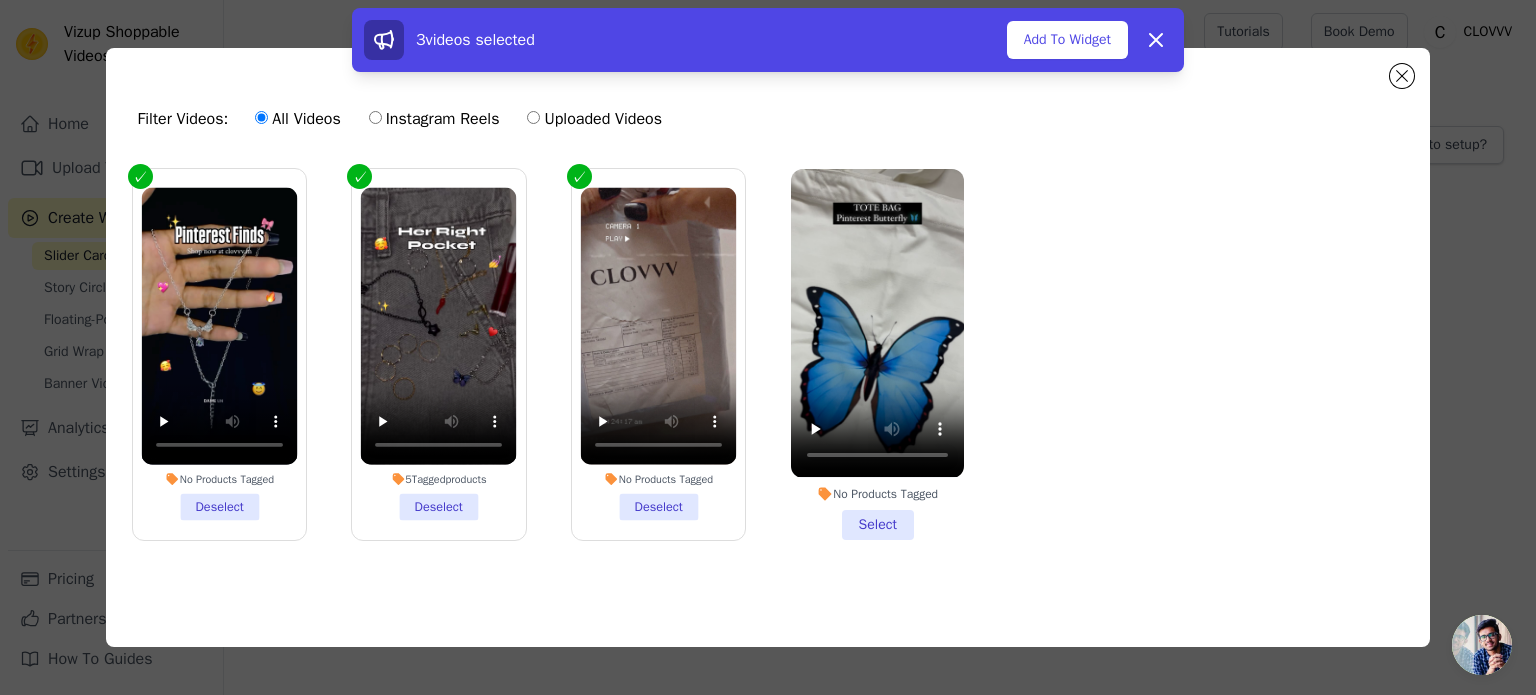 click on "No Products Tagged     Select" at bounding box center (877, 354) 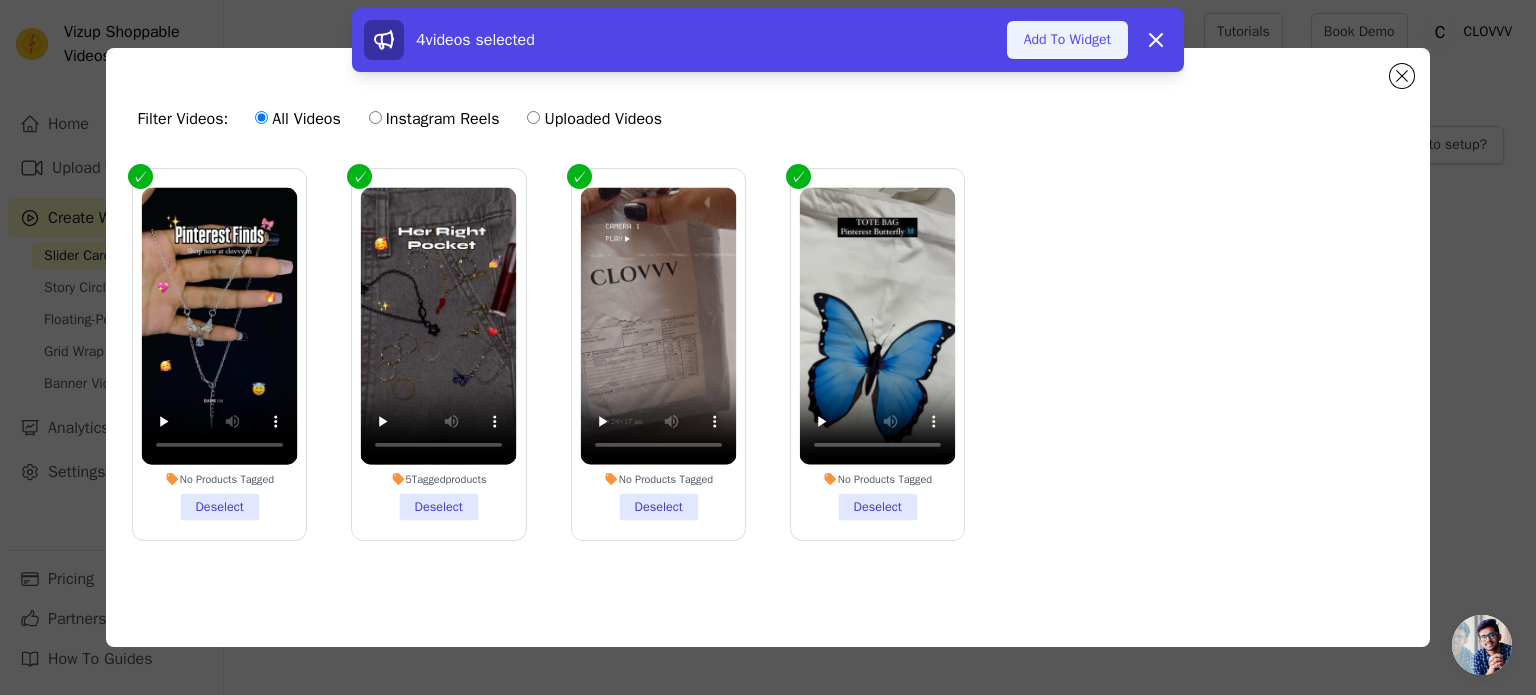 click on "Add To Widget" at bounding box center (1067, 40) 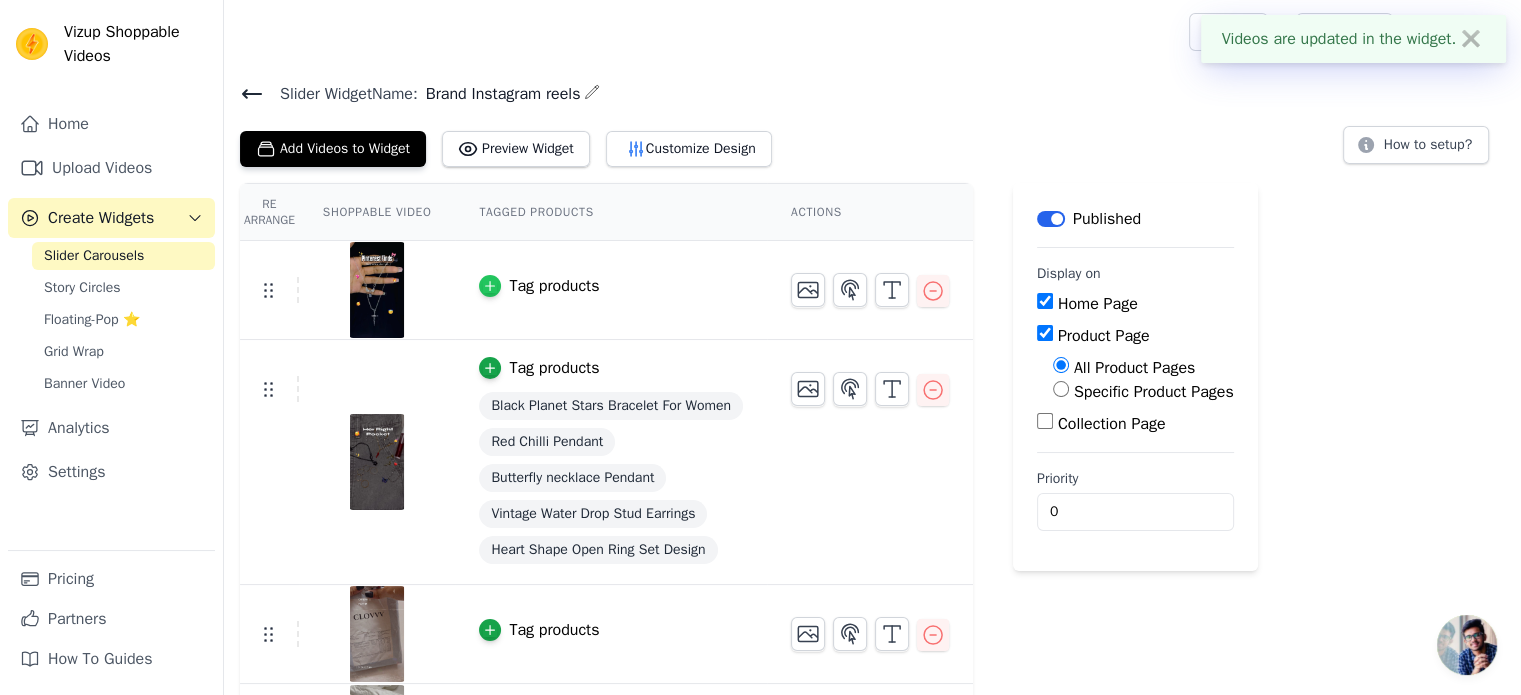 click at bounding box center [490, 286] 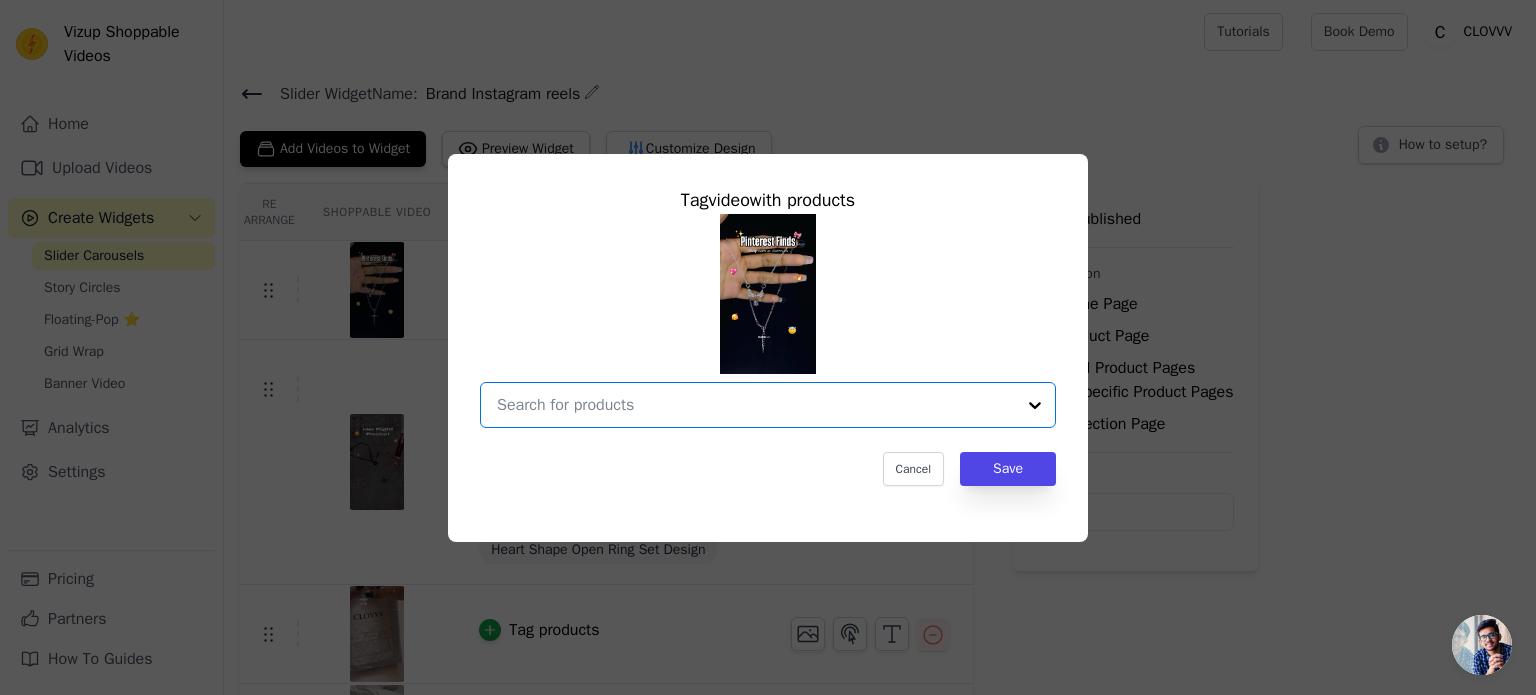 click at bounding box center [756, 405] 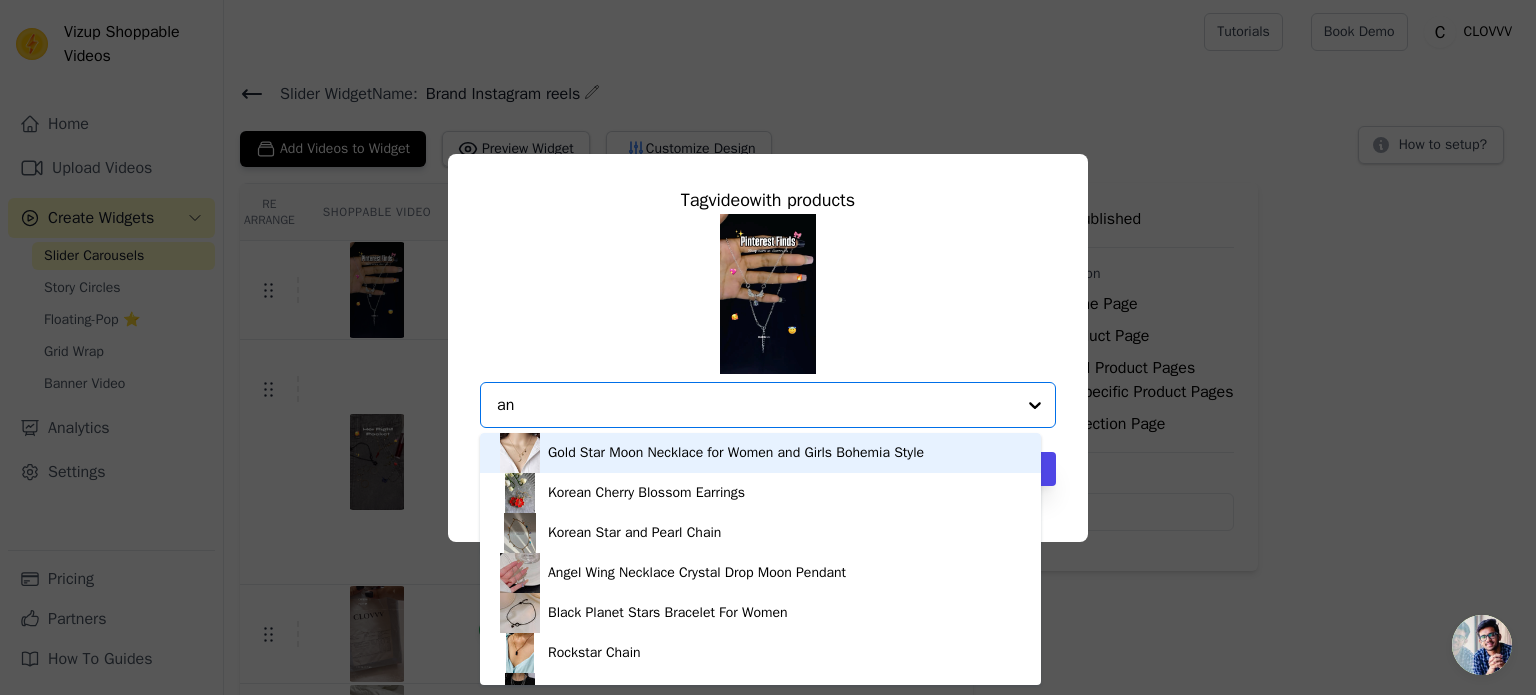 type on "ang" 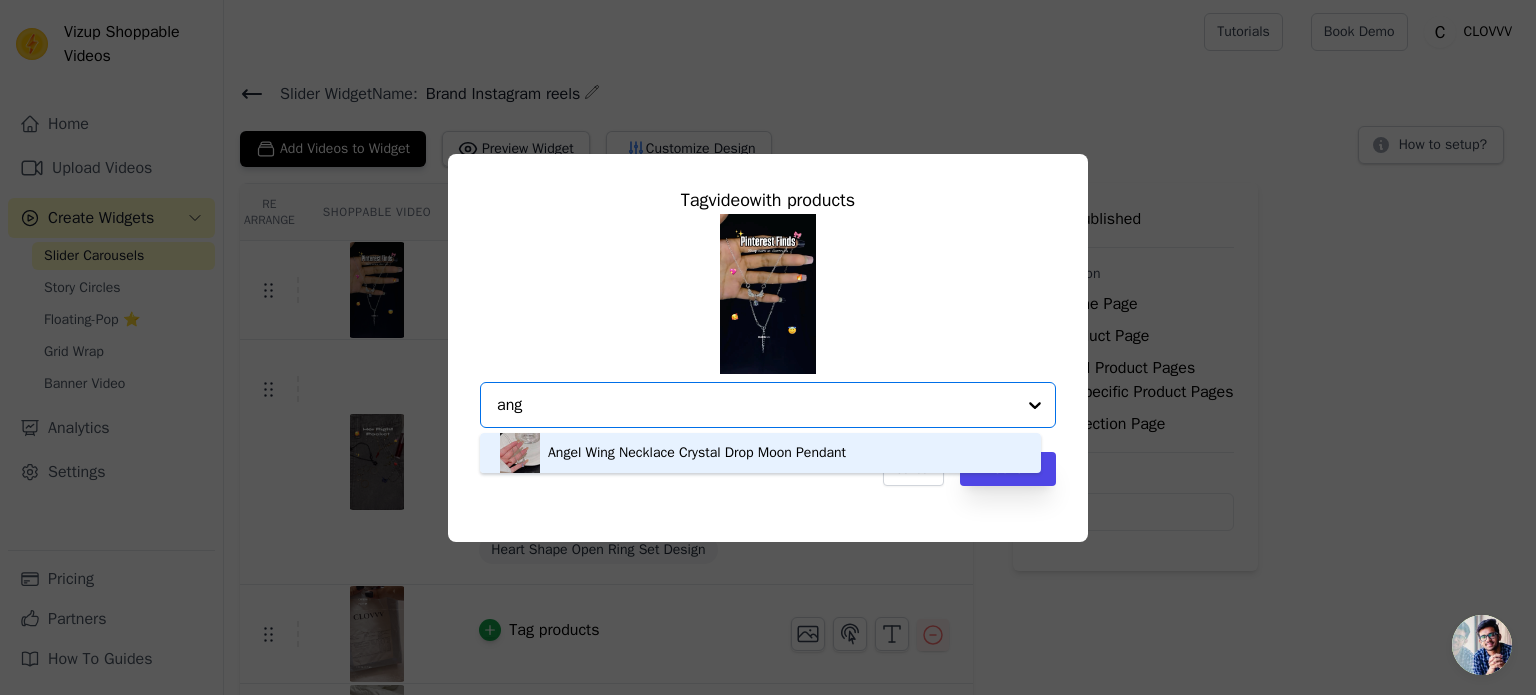 click on "Angel Wing Necklace Crystal Drop Moon Pendant" at bounding box center (697, 453) 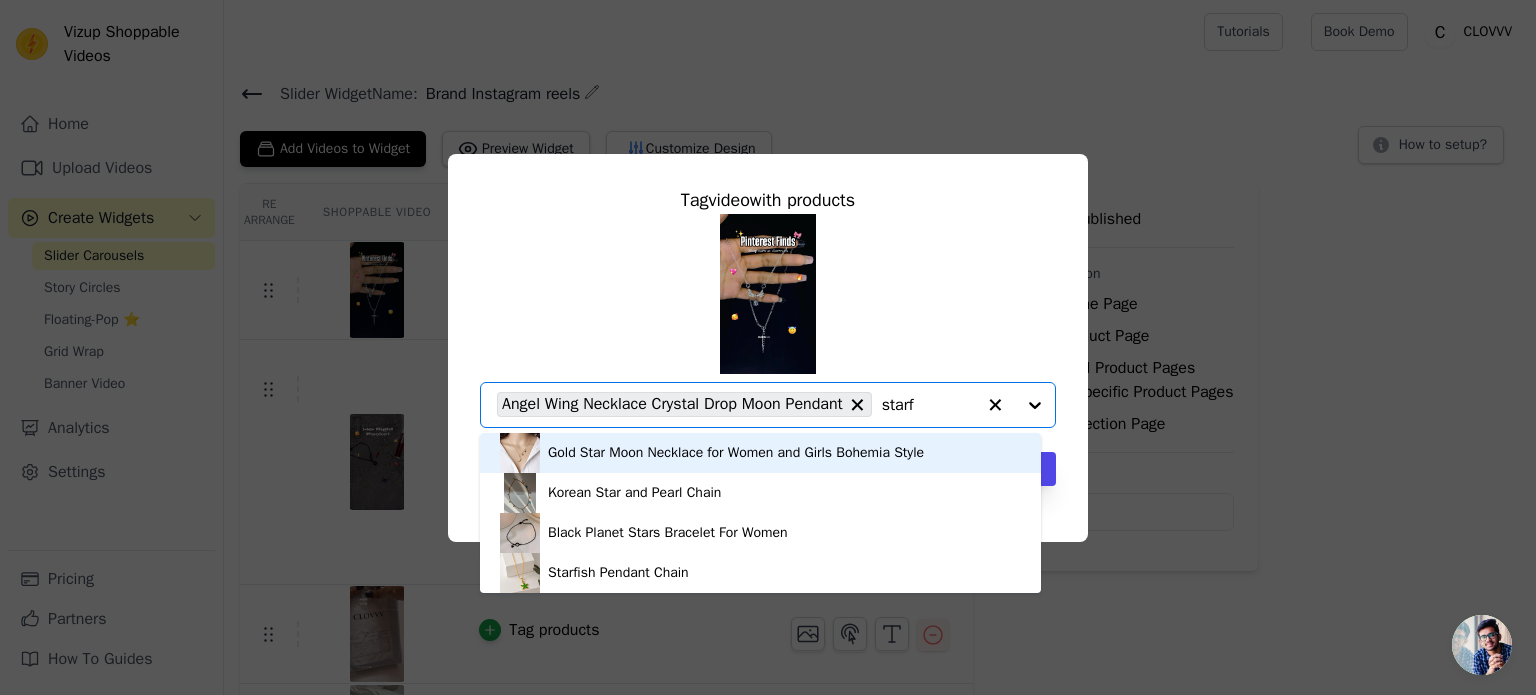 type on "starfi" 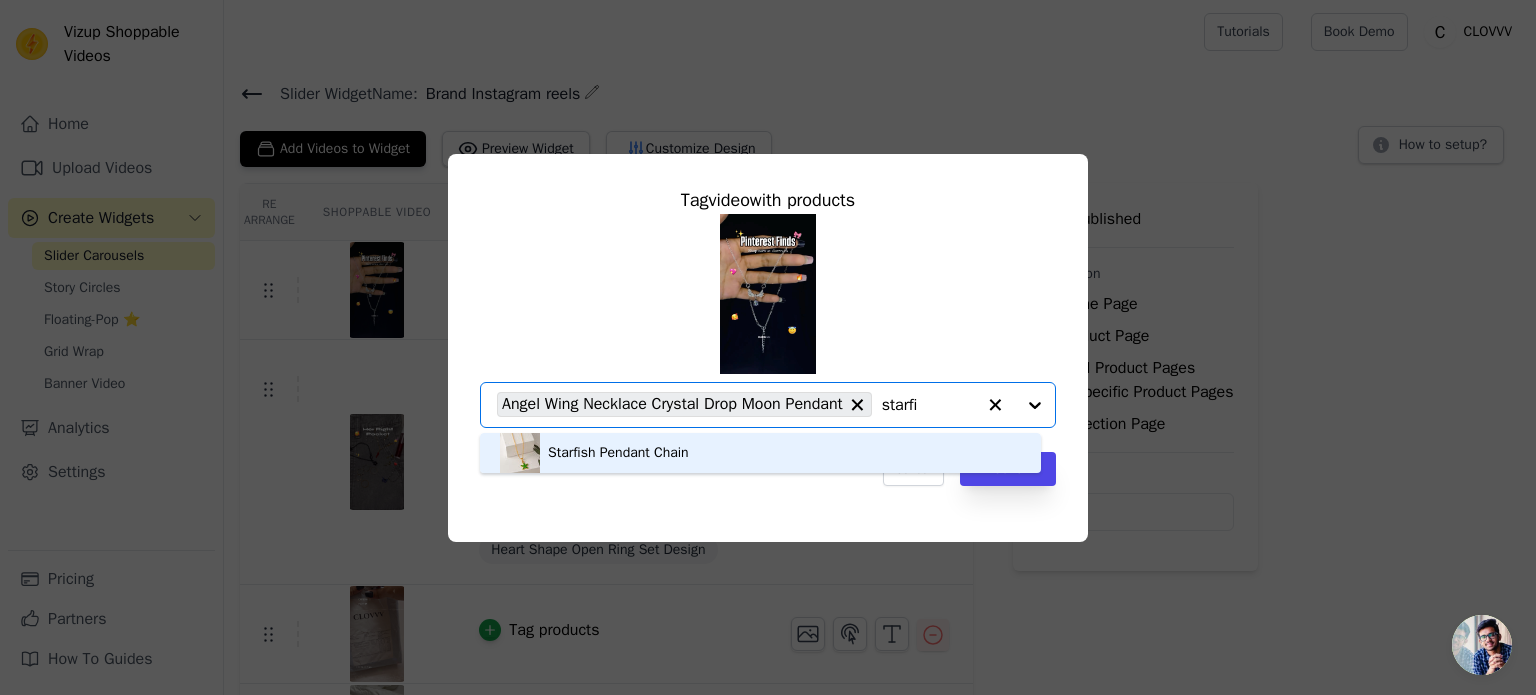 click on "Starfish Pendant Chain" at bounding box center [760, 453] 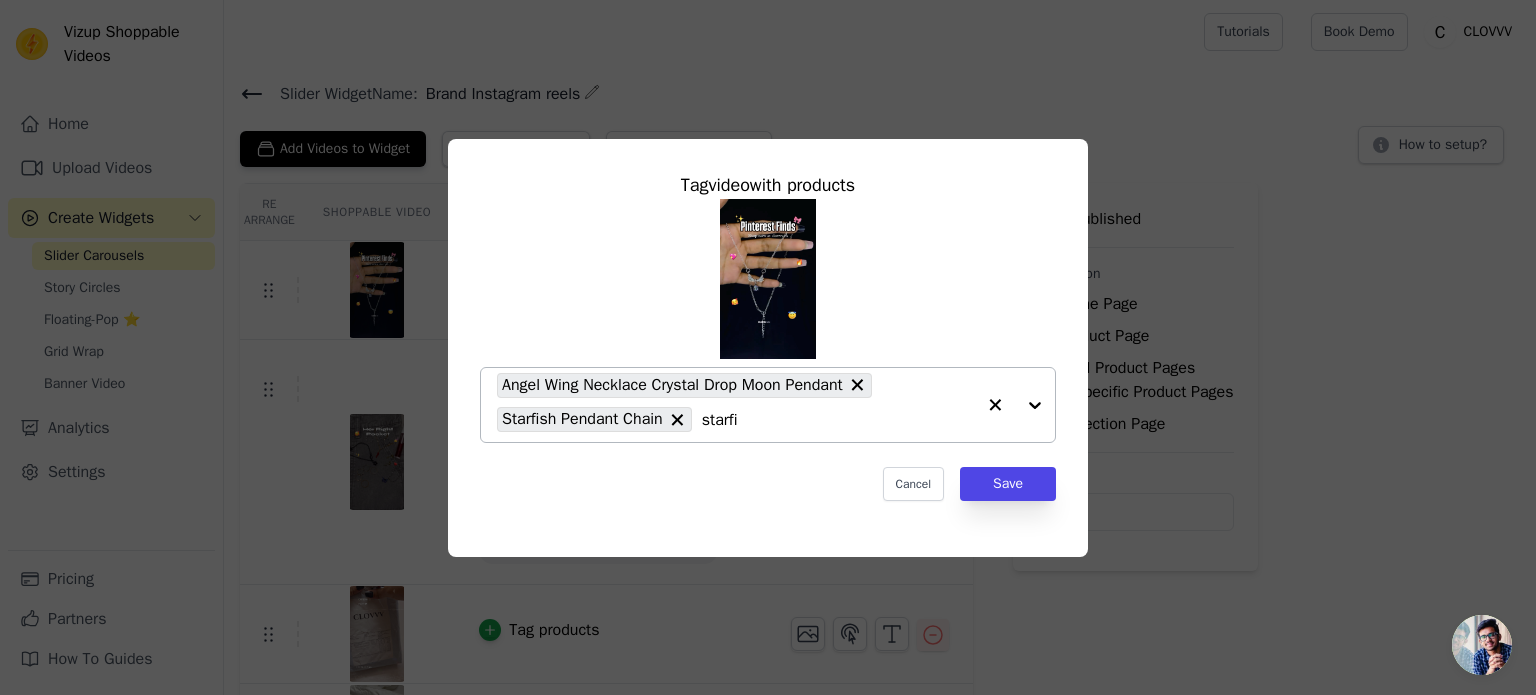 click on "starfi" 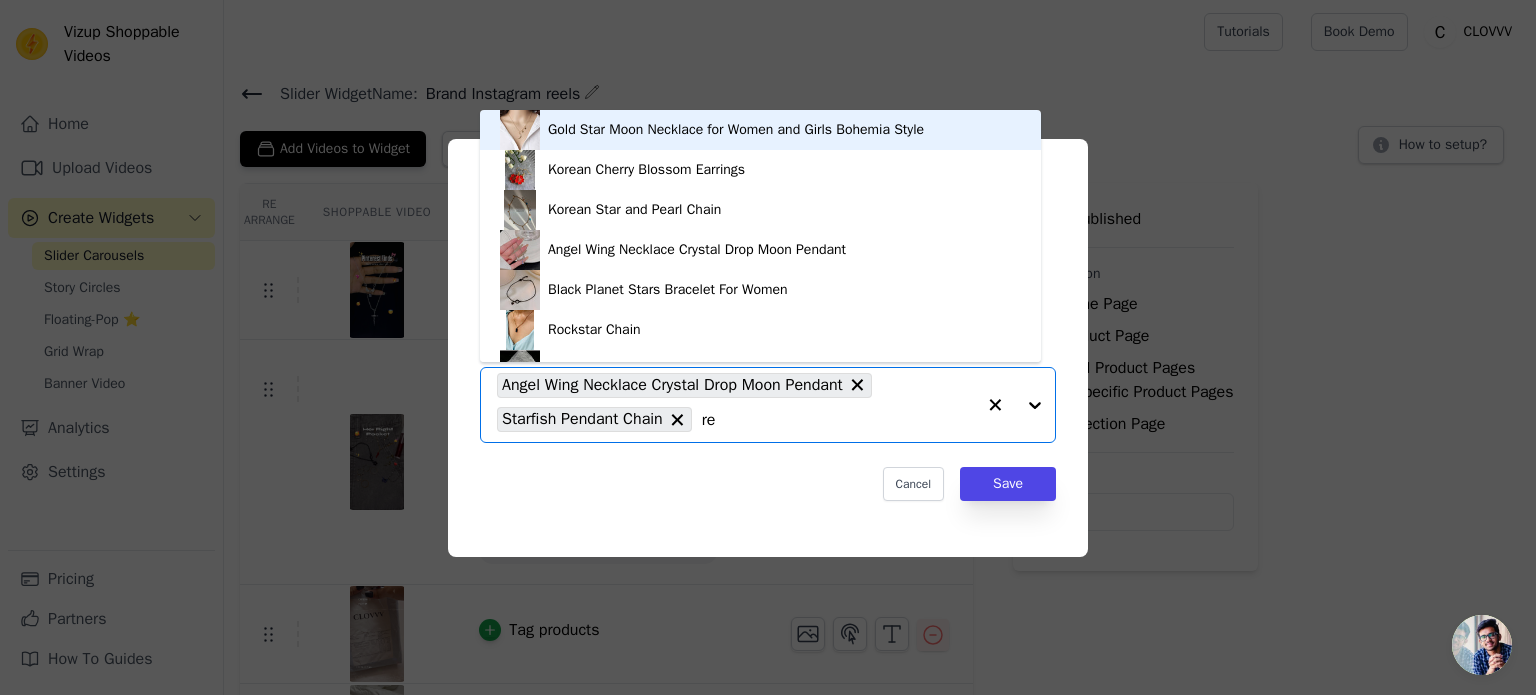 type on "red" 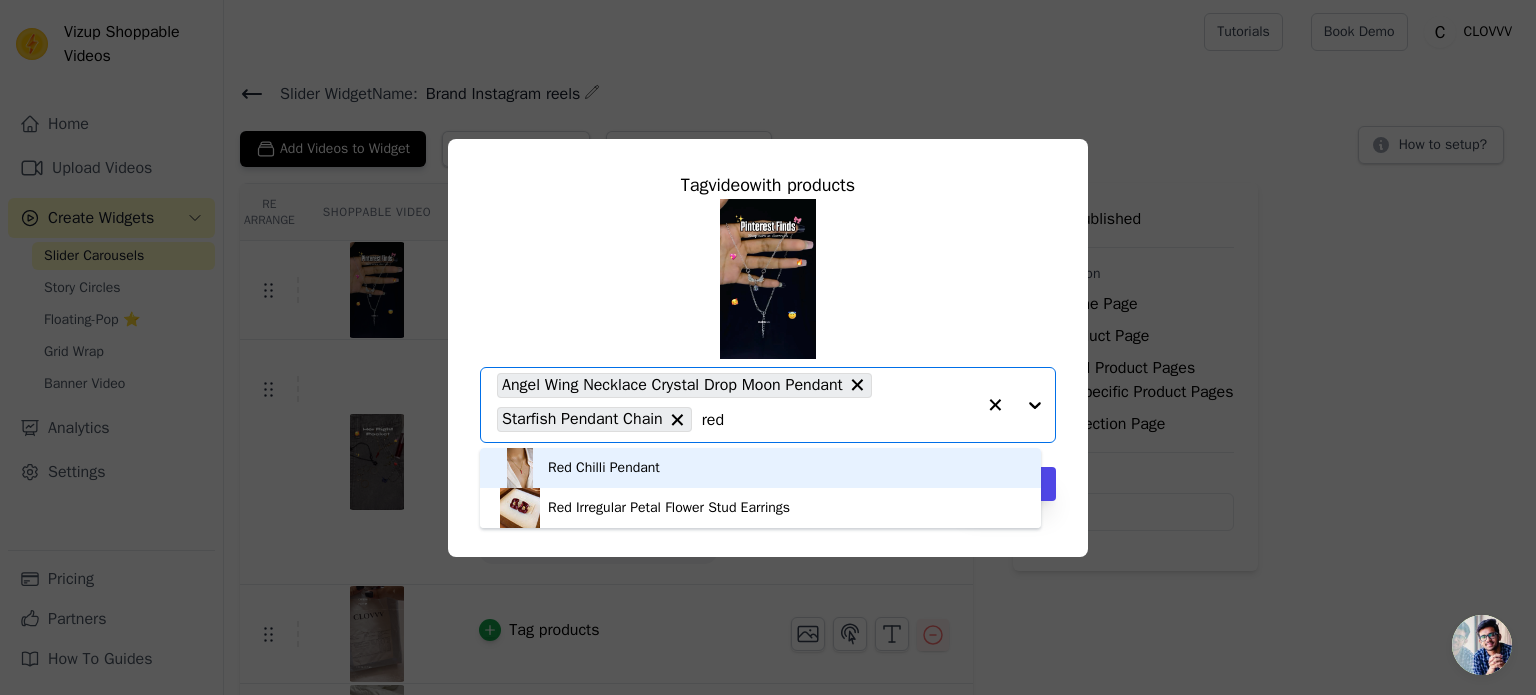 click on "Red Chilli Pendant" at bounding box center [760, 468] 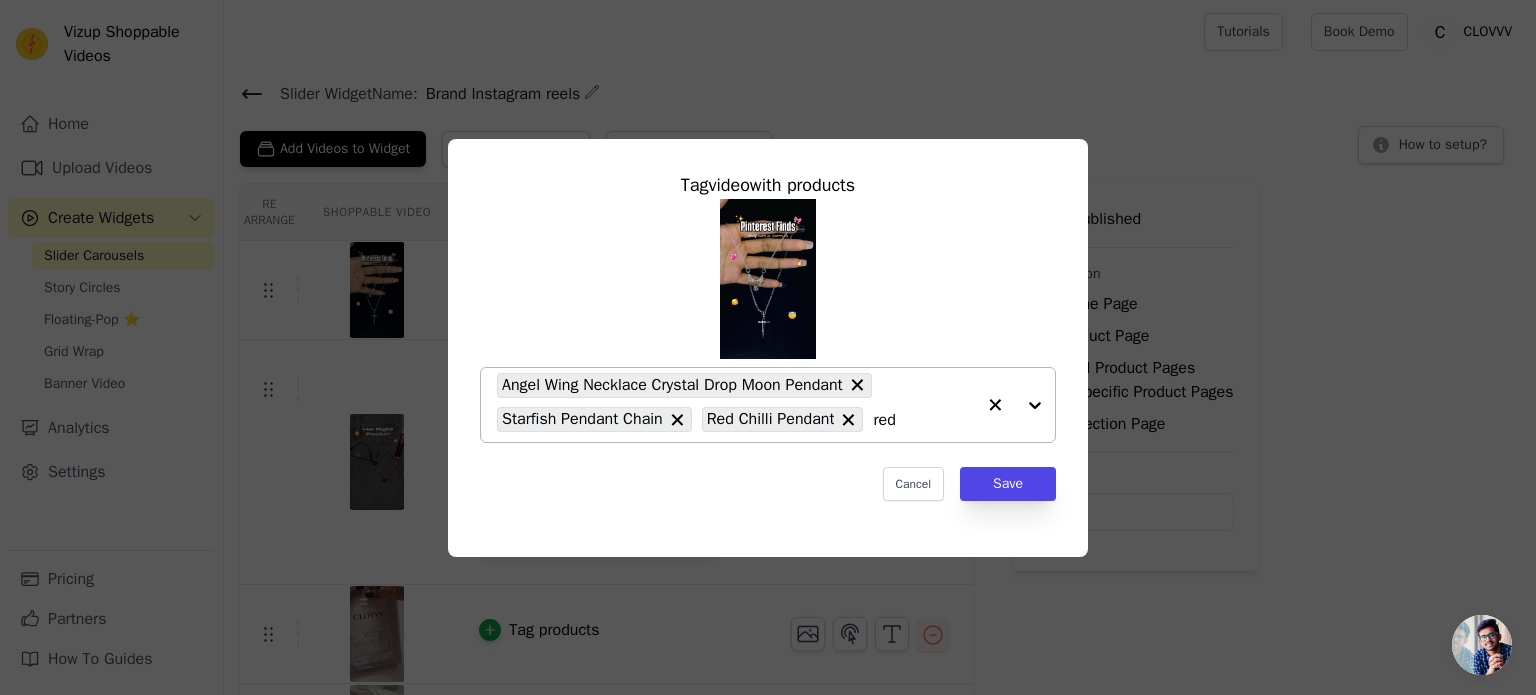 click on "red" 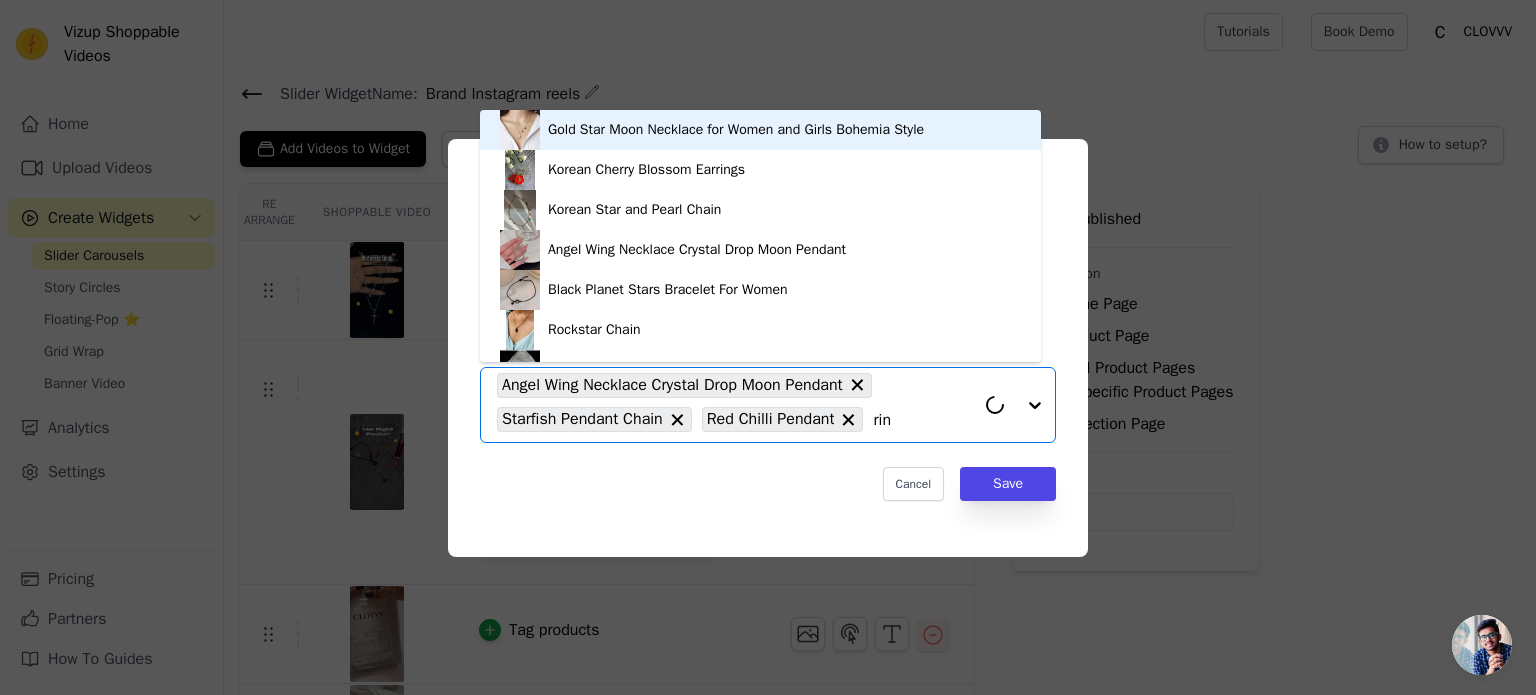 type on "ring" 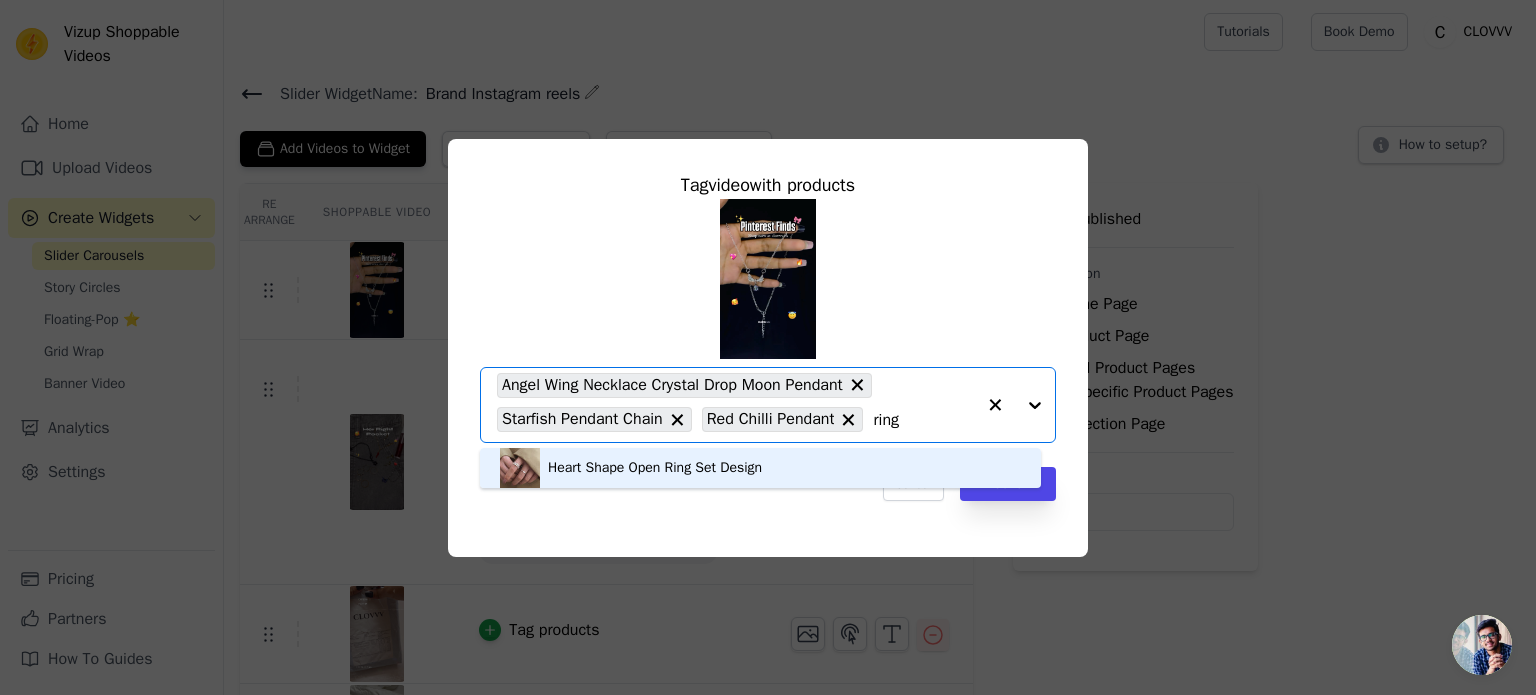 click on "Heart Shape Open Ring Set Design" at bounding box center [760, 468] 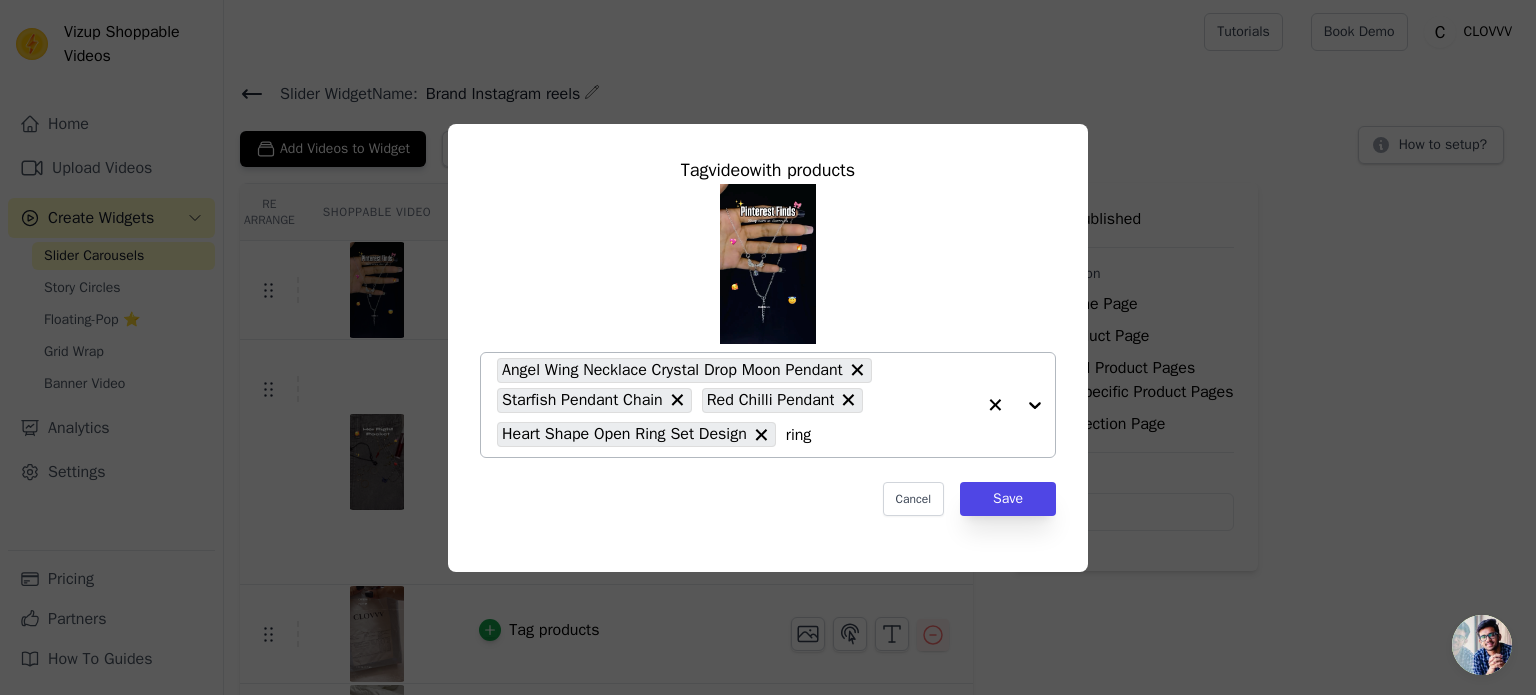 click on "ring" 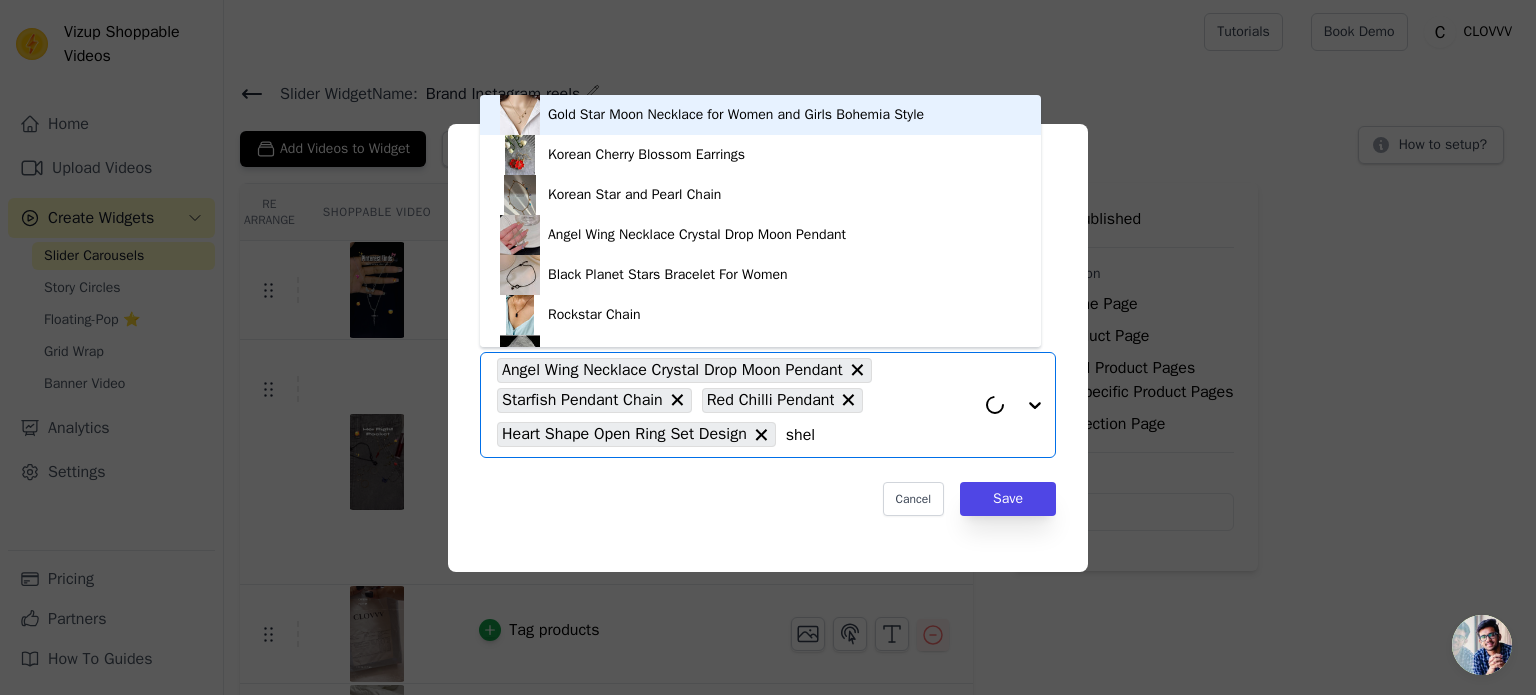 type on "shell" 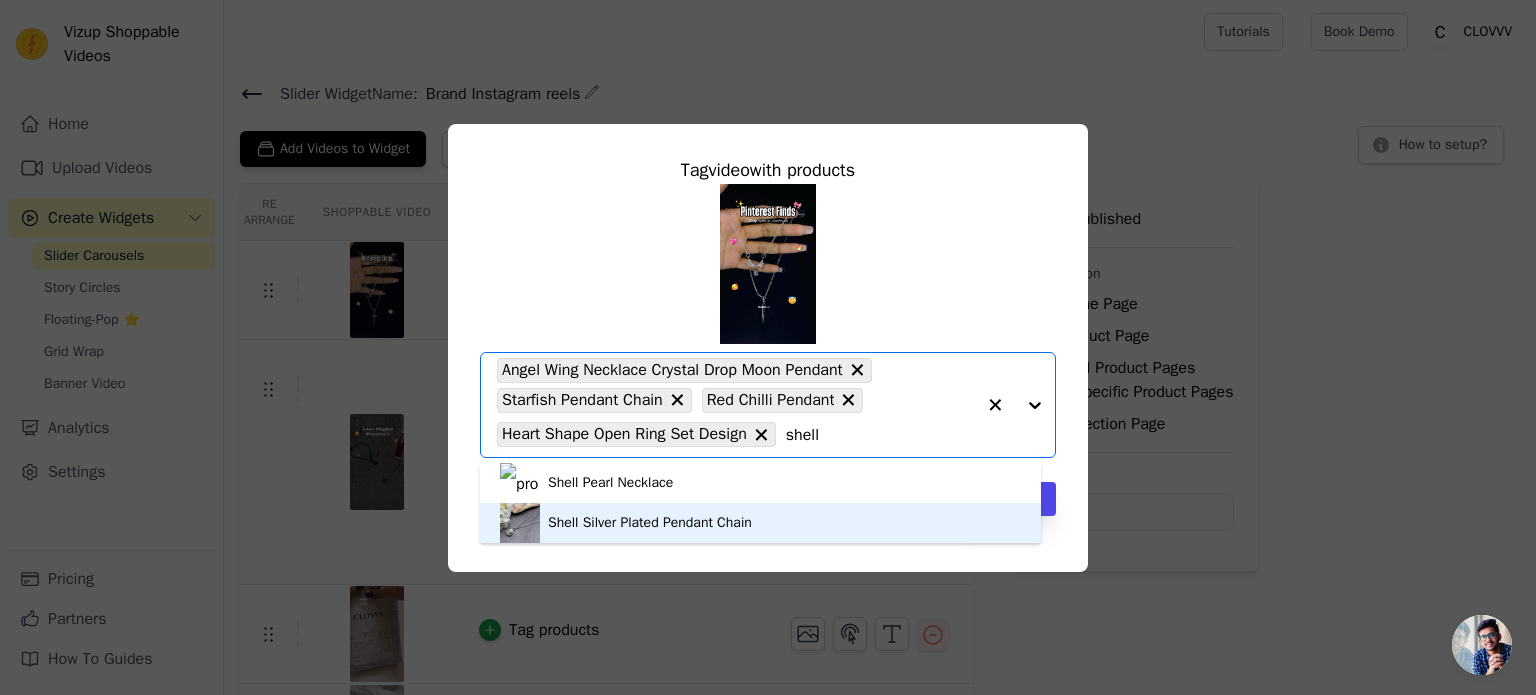 click on "Shell Silver Plated Pendant Chain" at bounding box center (760, 523) 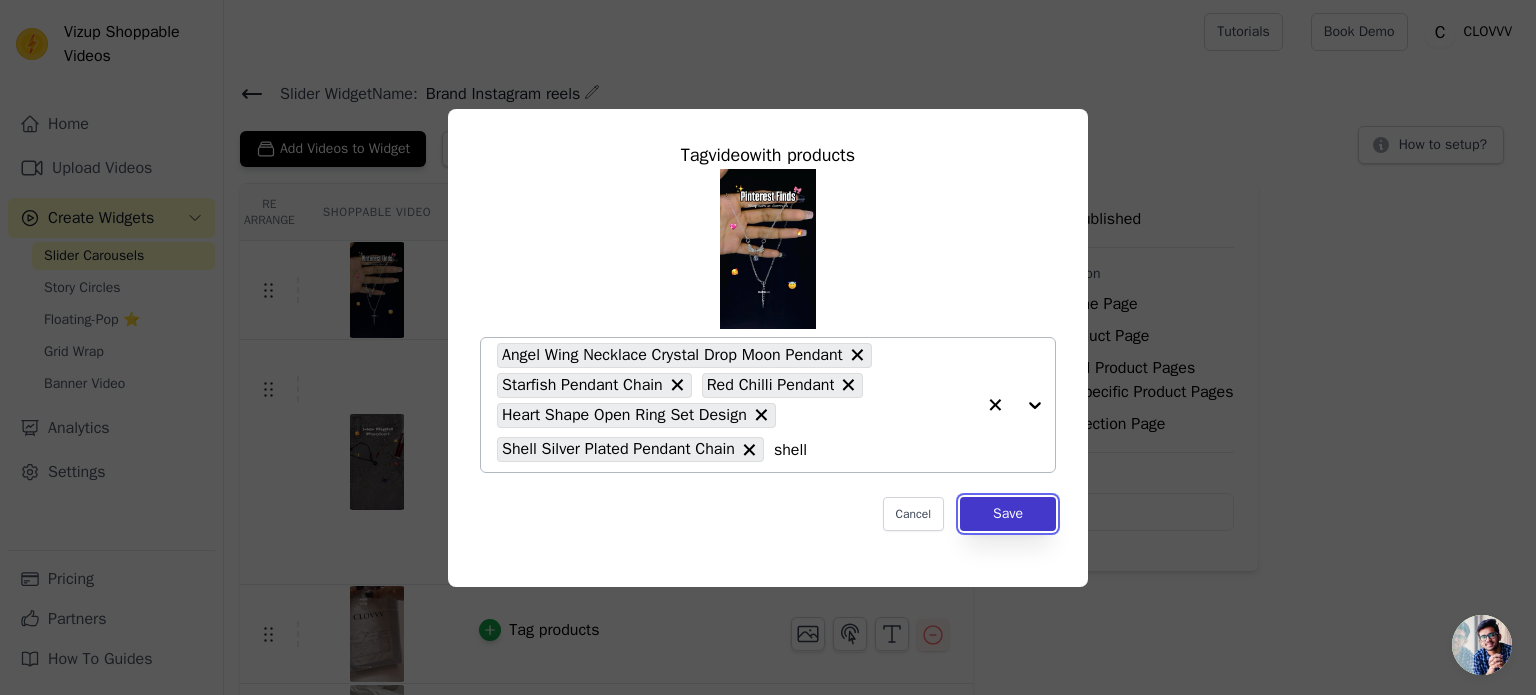click on "Save" at bounding box center [1008, 514] 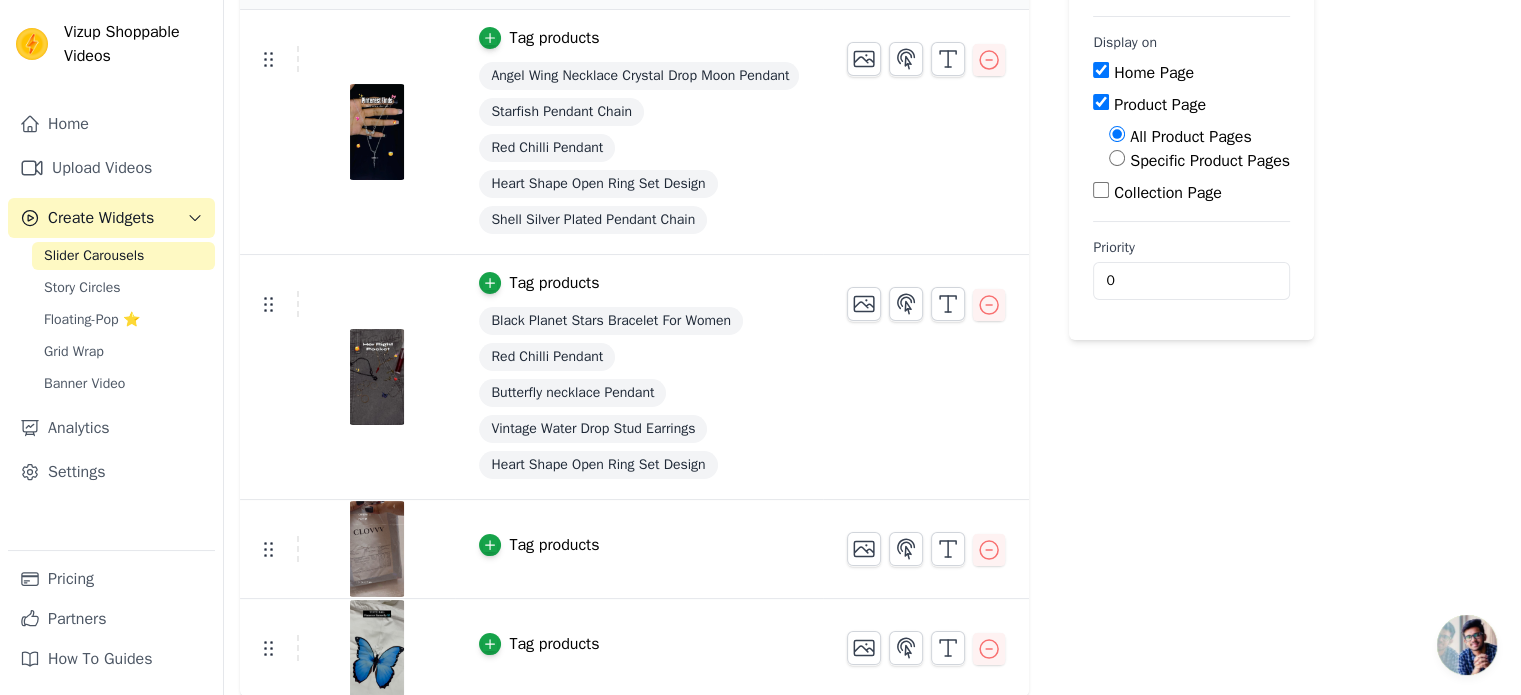 scroll, scrollTop: 0, scrollLeft: 0, axis: both 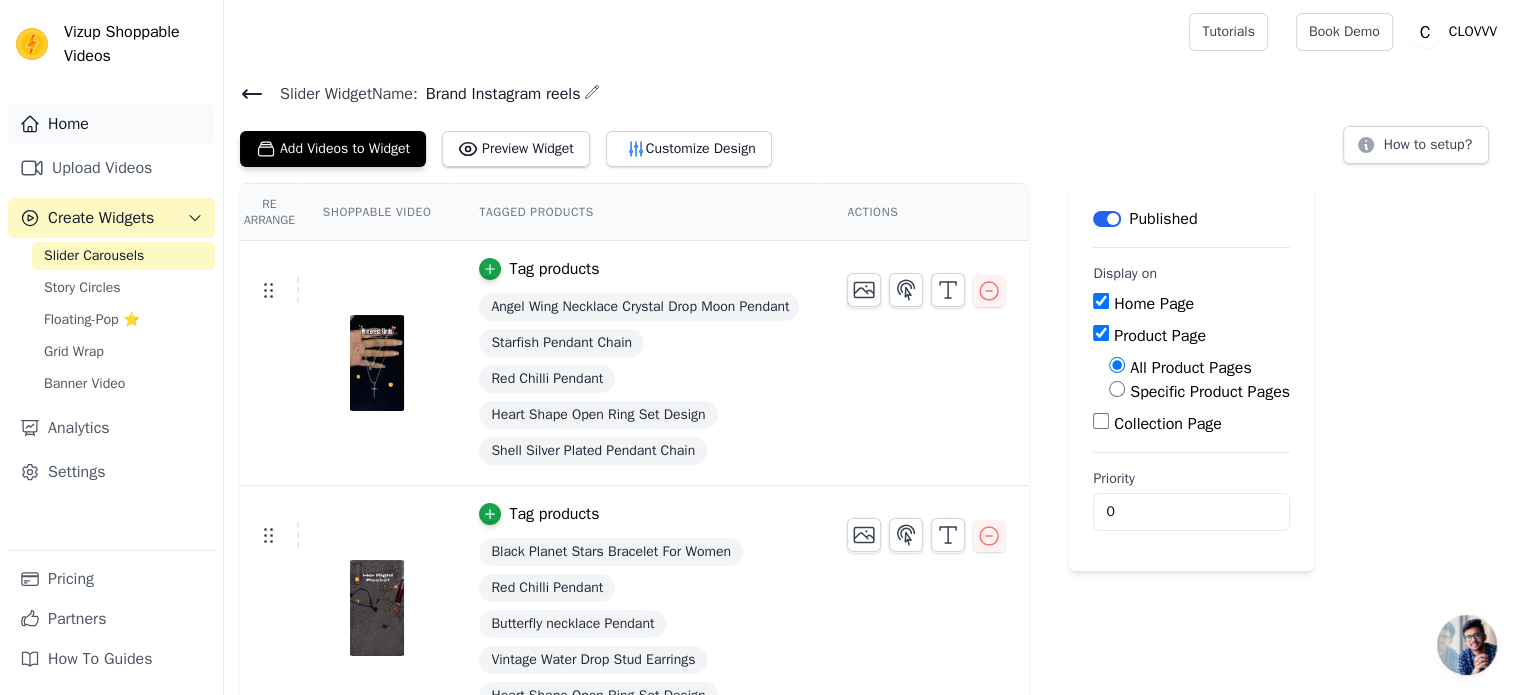 click on "Home" at bounding box center [111, 124] 